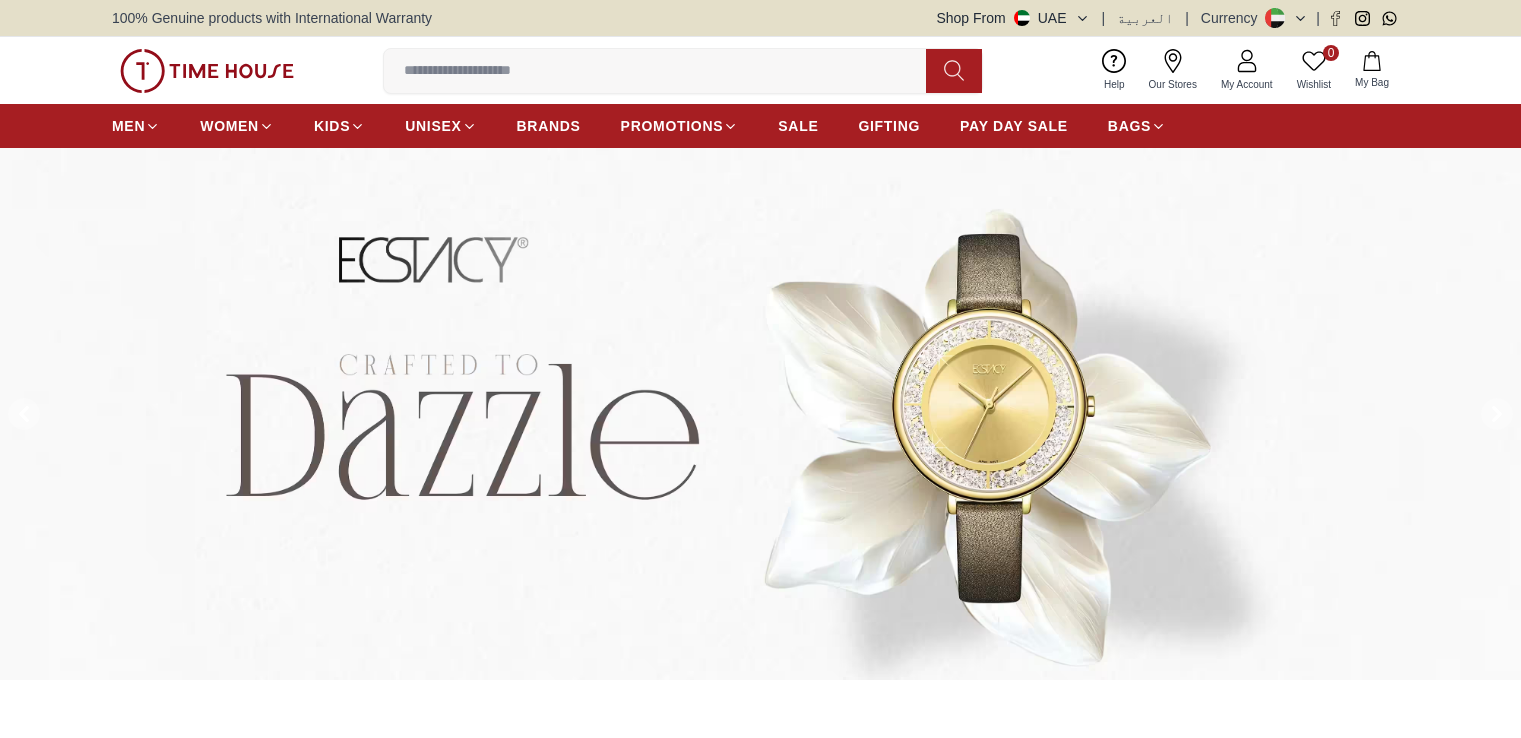 scroll, scrollTop: 0, scrollLeft: 0, axis: both 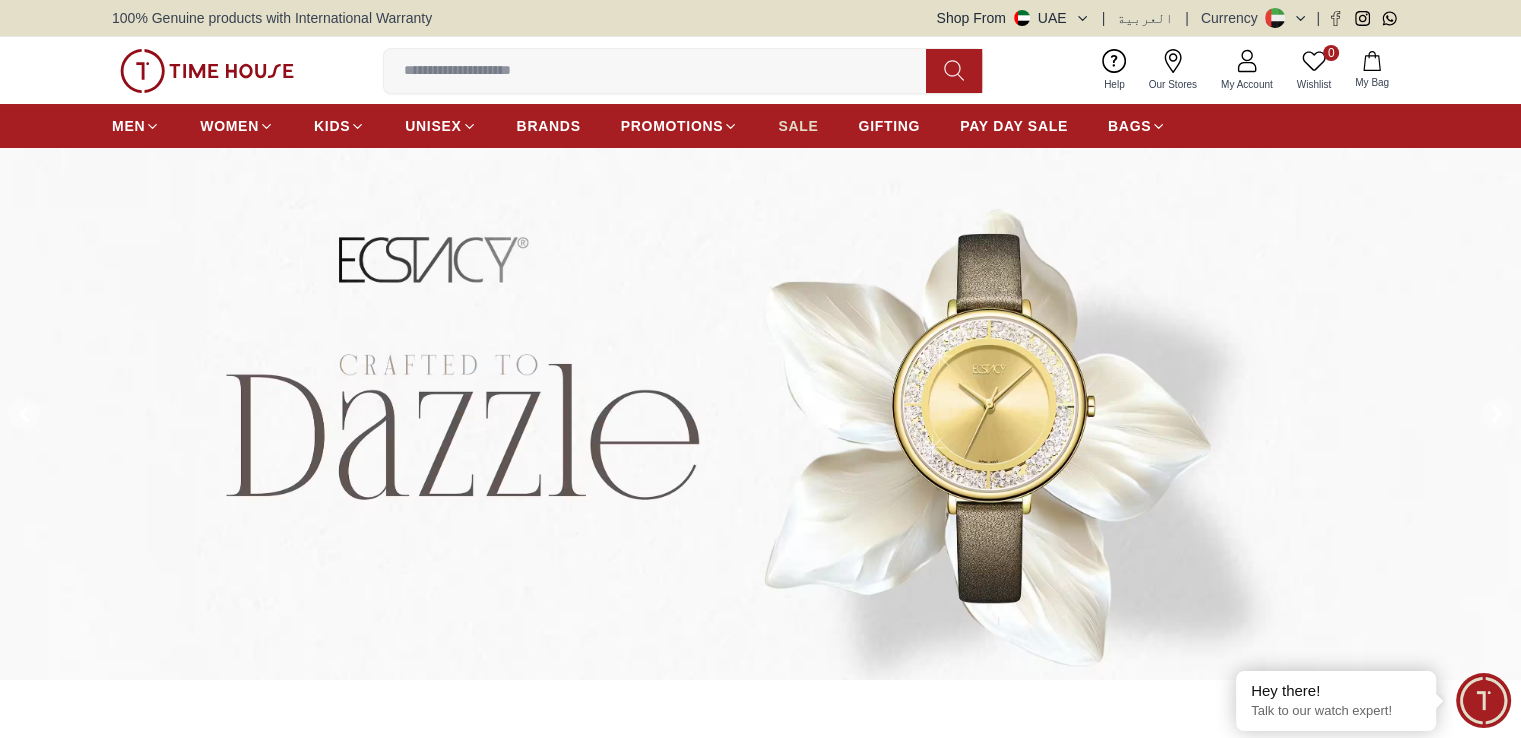 click on "SALE" at bounding box center (798, 126) 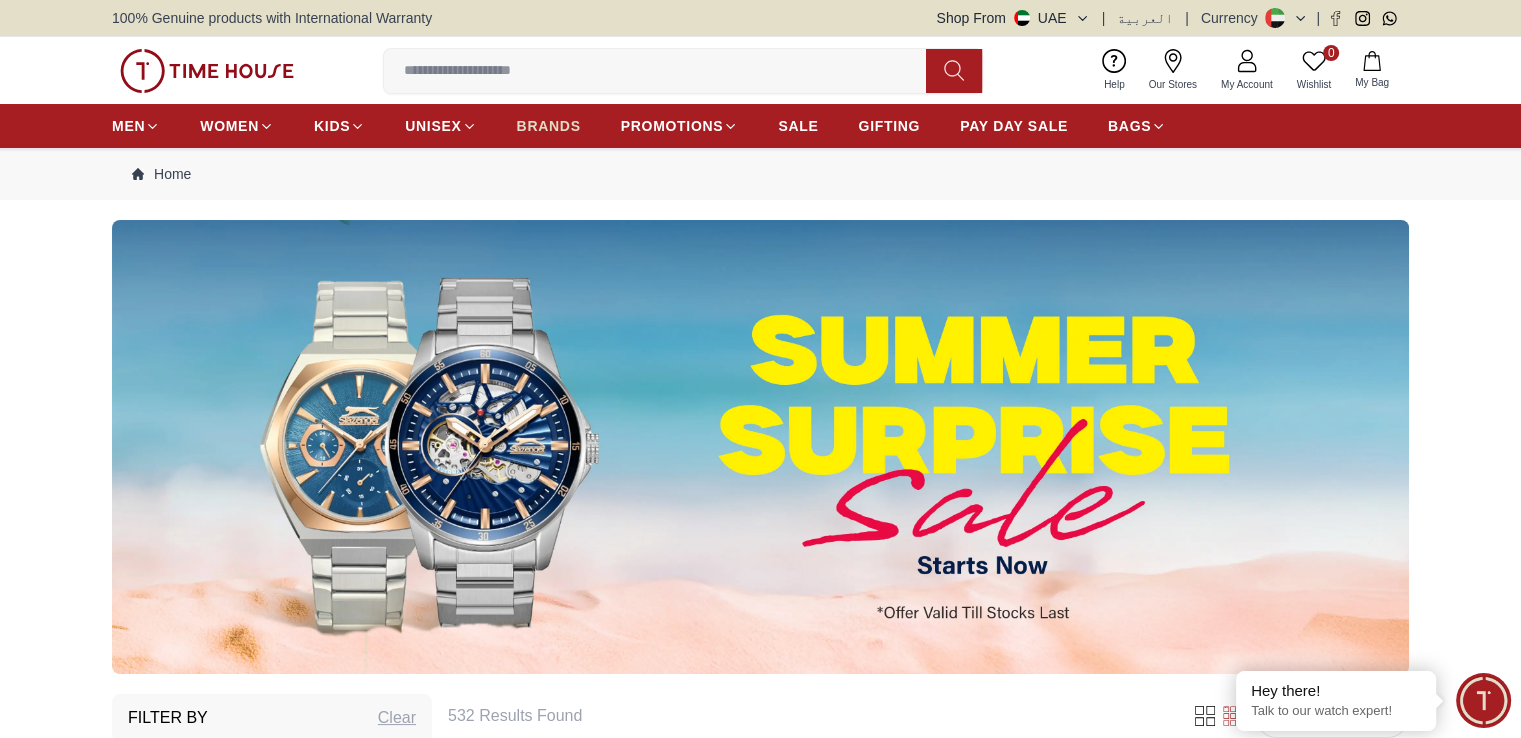 click on "BRANDS" at bounding box center (549, 126) 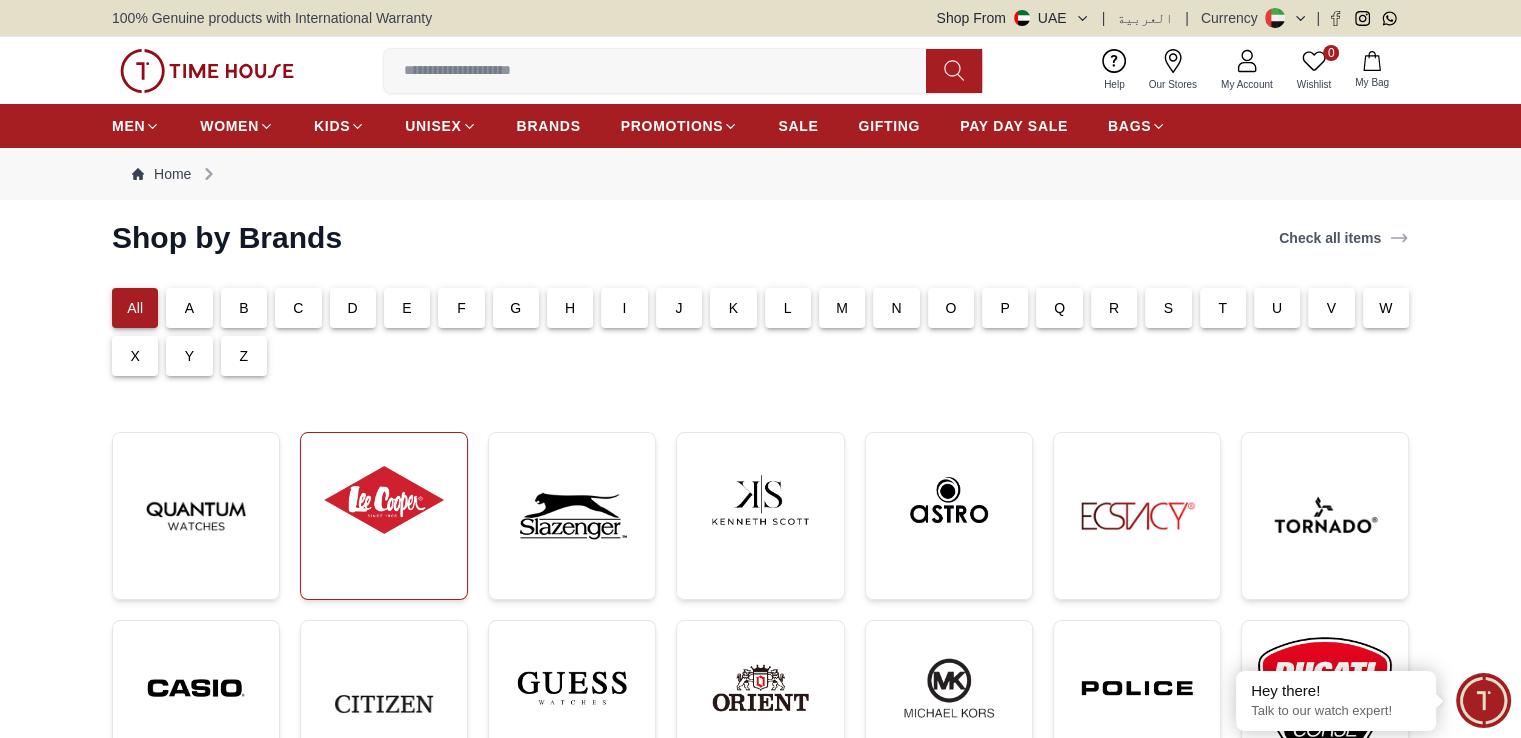 click at bounding box center (384, 500) 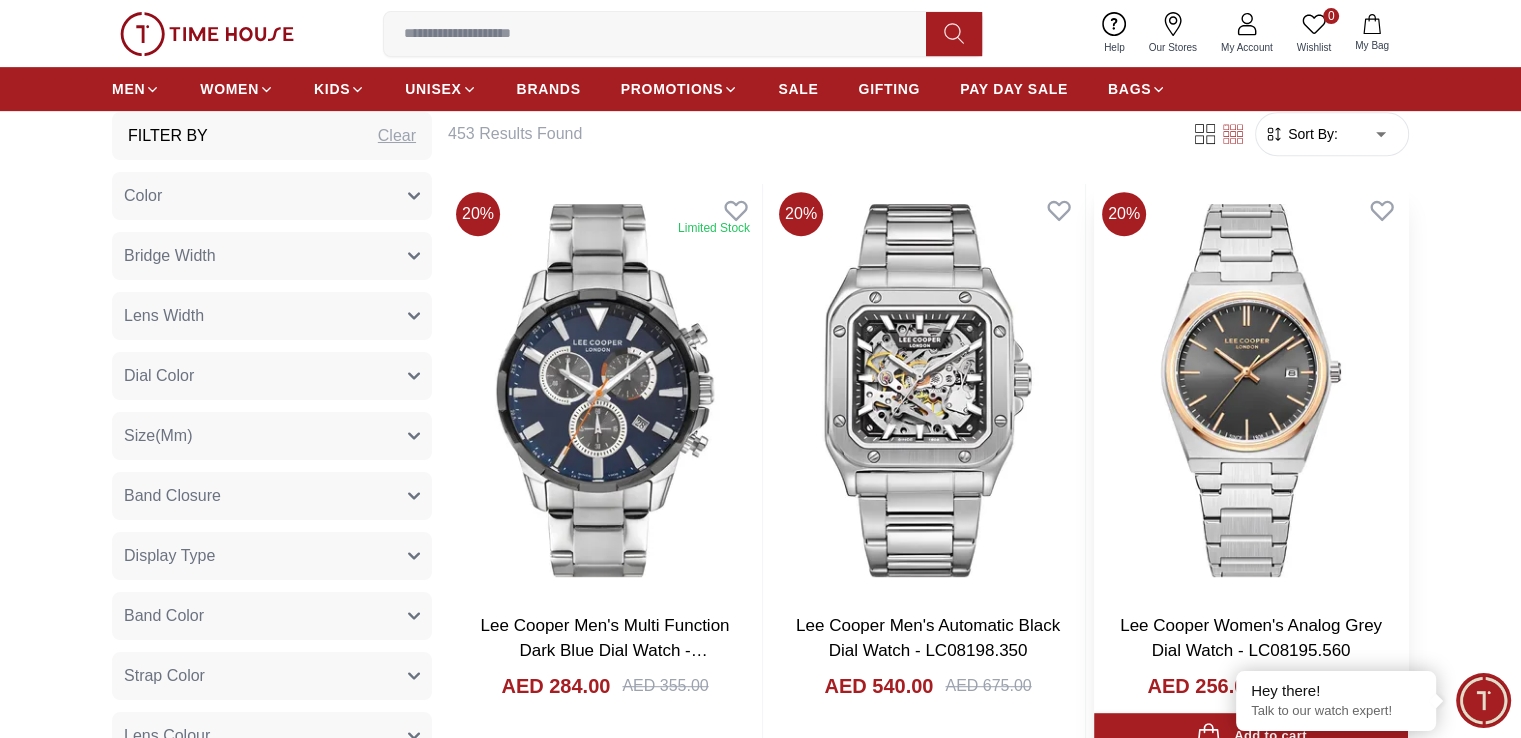 scroll, scrollTop: 880, scrollLeft: 0, axis: vertical 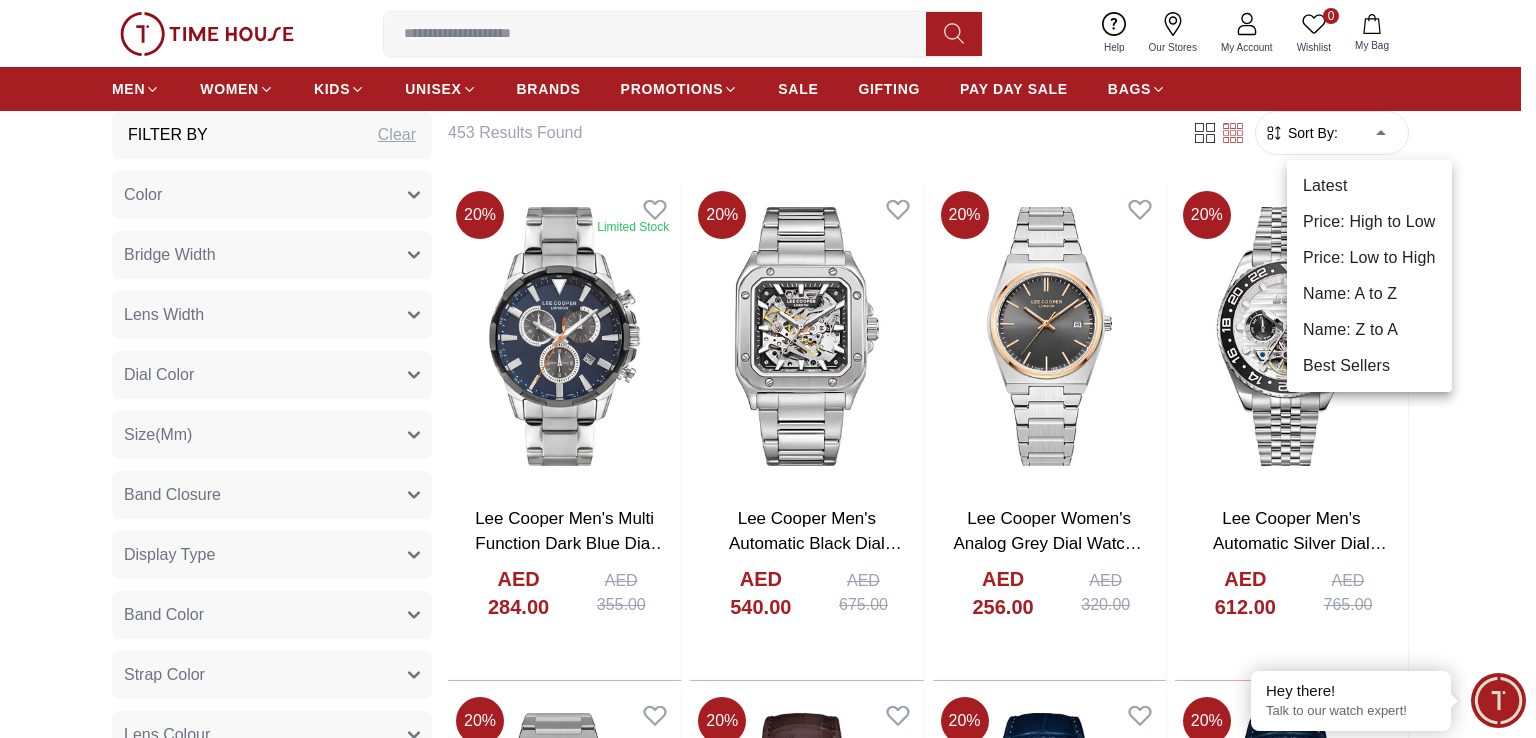 click on "100% Genuine products with International Warranty Shop From [COUNTRY] | العربية |     Currency    | 0 Wishlist My Bag Help Our Stores My Account 0 Wishlist My Bag MEN WOMEN KIDS UNISEX BRANDS PROMOTIONS SALE GIFTING PAY DAY SALE BAGS Home Lee-Cooper Lee Cooper Lee Cooper is a renowned watch brand that combines British heritage with contemporary style. Known for its innovative designs and craftsmanship, Lee Cooper watches blend classic elements with a modern twist, catering to individuals who value both fashion and functionality. With a commitment to quality materials and precision, Lee Cooper watches reflect a timeless appeal that resonates with fashion-forward consumers globally.    Filter By Clear Color Black Green Blue Red Dark Blue Silver Silver / Black Rose Gold Grey White Mop Silver / Silver Dark Blue / Silver Silver / Gold Silver / Rose Gold Black / Black Yellow Brown White Mop / Silver Blue / Rose Gold Pink Green /Silver Purple Silver Silver Silver / Blue Bridge Width 19 mm 21 mm 22 mm 10" at bounding box center (768, 1310) 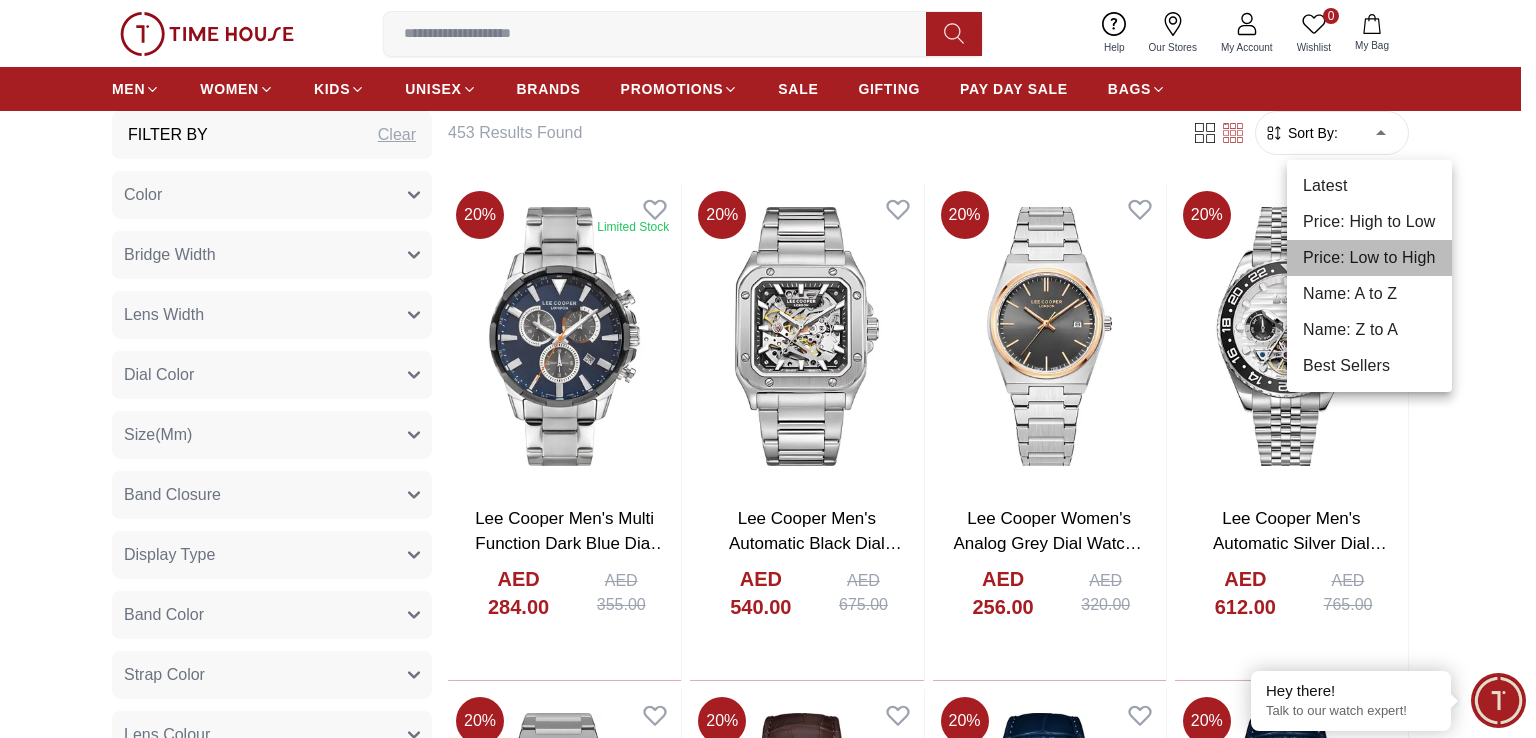 click on "Price: Low to High" at bounding box center (1369, 258) 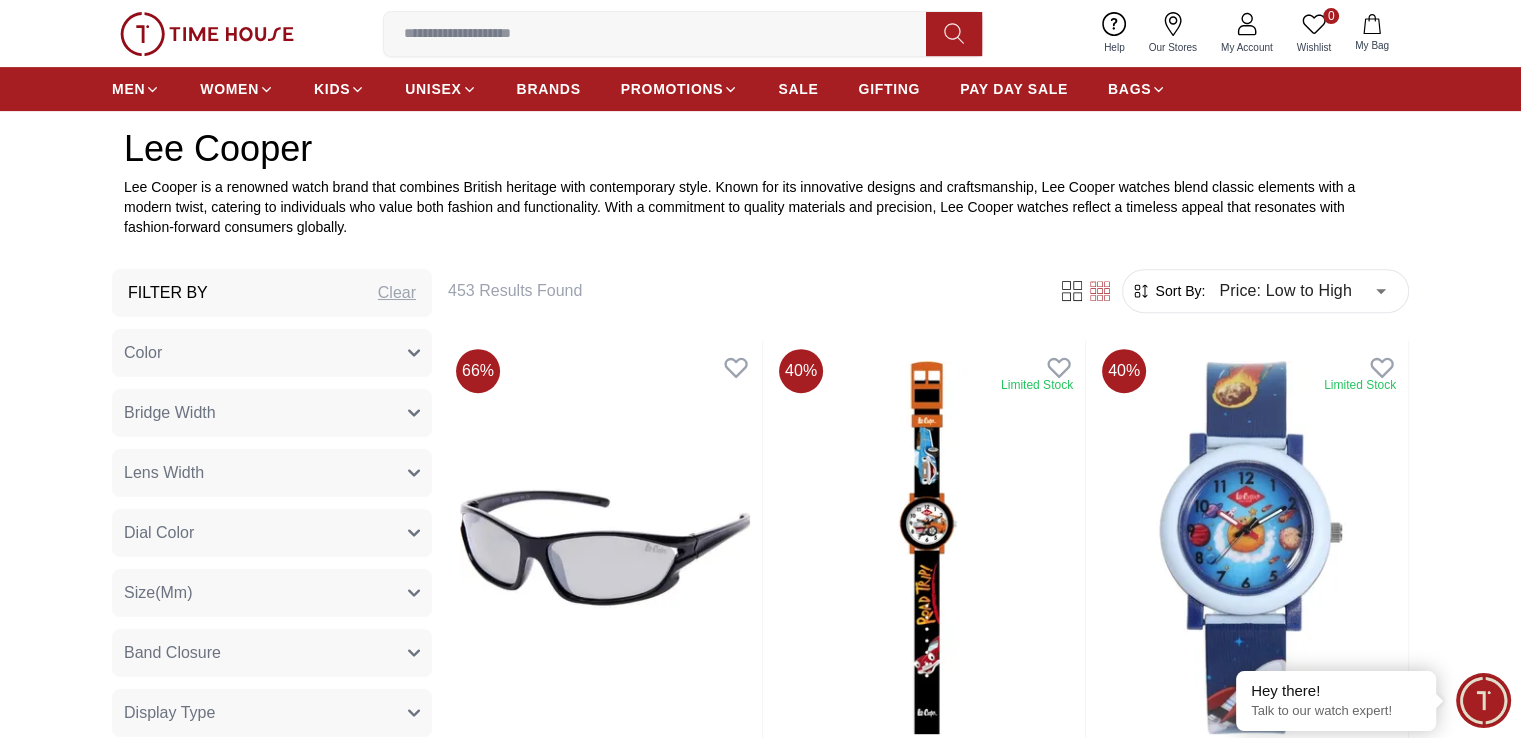 scroll, scrollTop: 720, scrollLeft: 0, axis: vertical 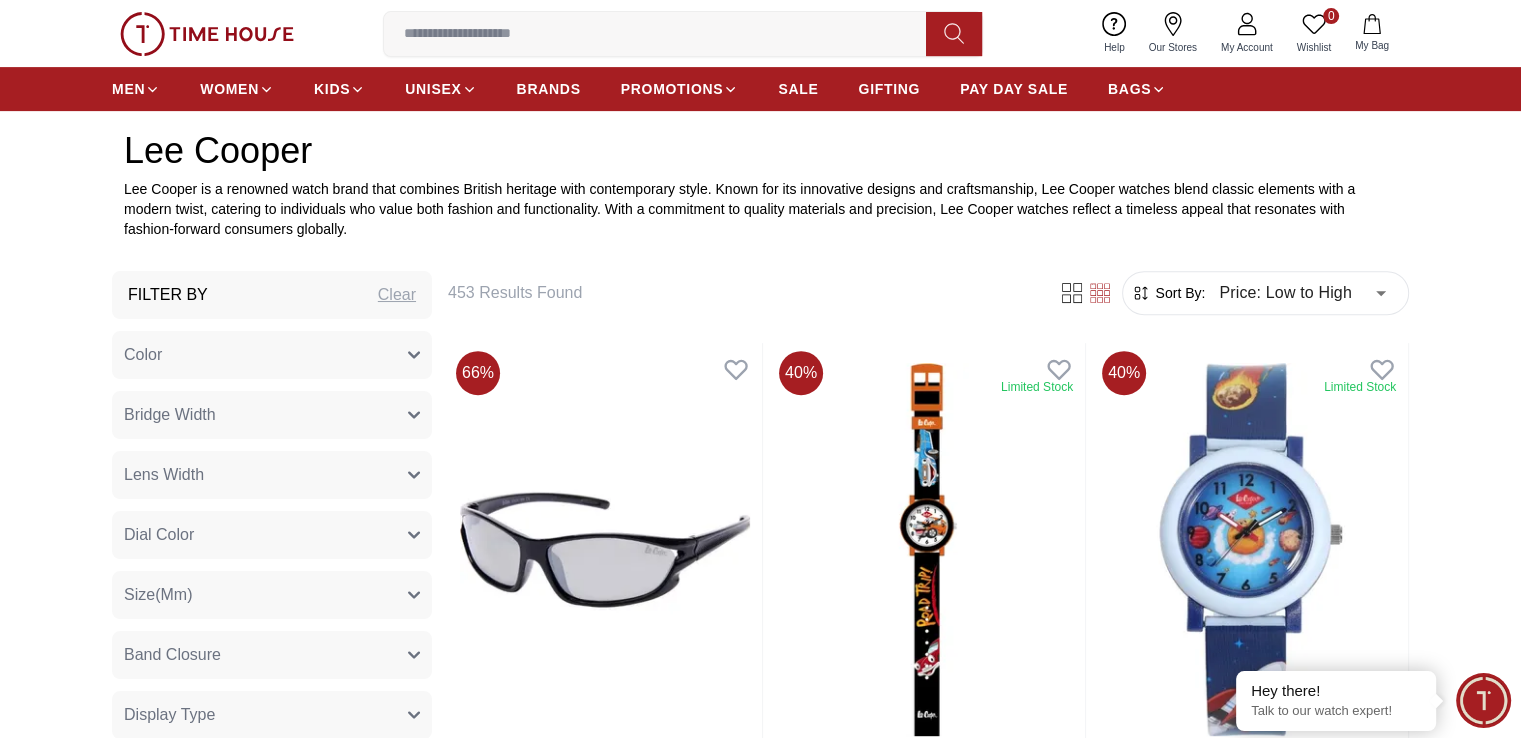 click 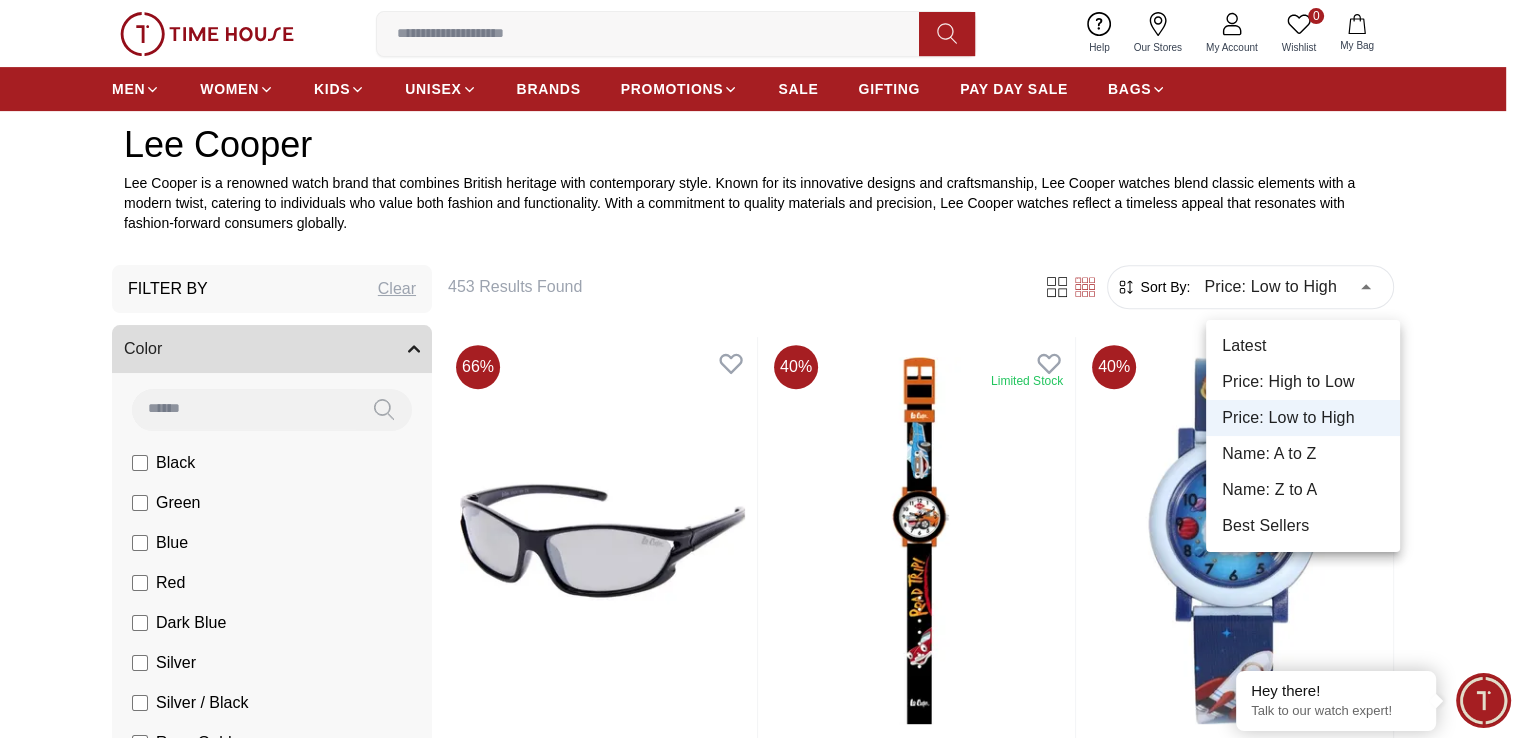 click on "100% Genuine products with International Warranty Shop From [COUNTRY] | العربية |     Currency    | 0 Wishlist My Bag Help Our Stores My Account 0 Wishlist My Bag MEN WOMEN KIDS UNISEX BRANDS PROMOTIONS SALE GIFTING PAY DAY SALE BAGS Home Lee-Cooper Lee Cooper Lee Cooper is a renowned watch brand that combines British heritage with contemporary style. Known for its innovative designs and craftsmanship, Lee Cooper watches blend classic elements with a modern twist, catering to individuals who value both fashion and functionality. With a commitment to quality materials and precision, Lee Cooper watches reflect a timeless appeal that resonates with fashion-forward consumers globally.    Filter By Clear Color Black Green Blue Red Dark Blue Silver Silver / Black Rose Gold Grey White Mop Silver / Silver Dark Blue / Silver Silver / Gold Silver / Rose Gold Black / Black Yellow Brown White Mop / Silver Blue / Rose Gold Pink Green /Silver Purple Silver Silver Silver / Blue Bridge Width 19 mm 21 mm 22 mm 10" at bounding box center [760, 2224] 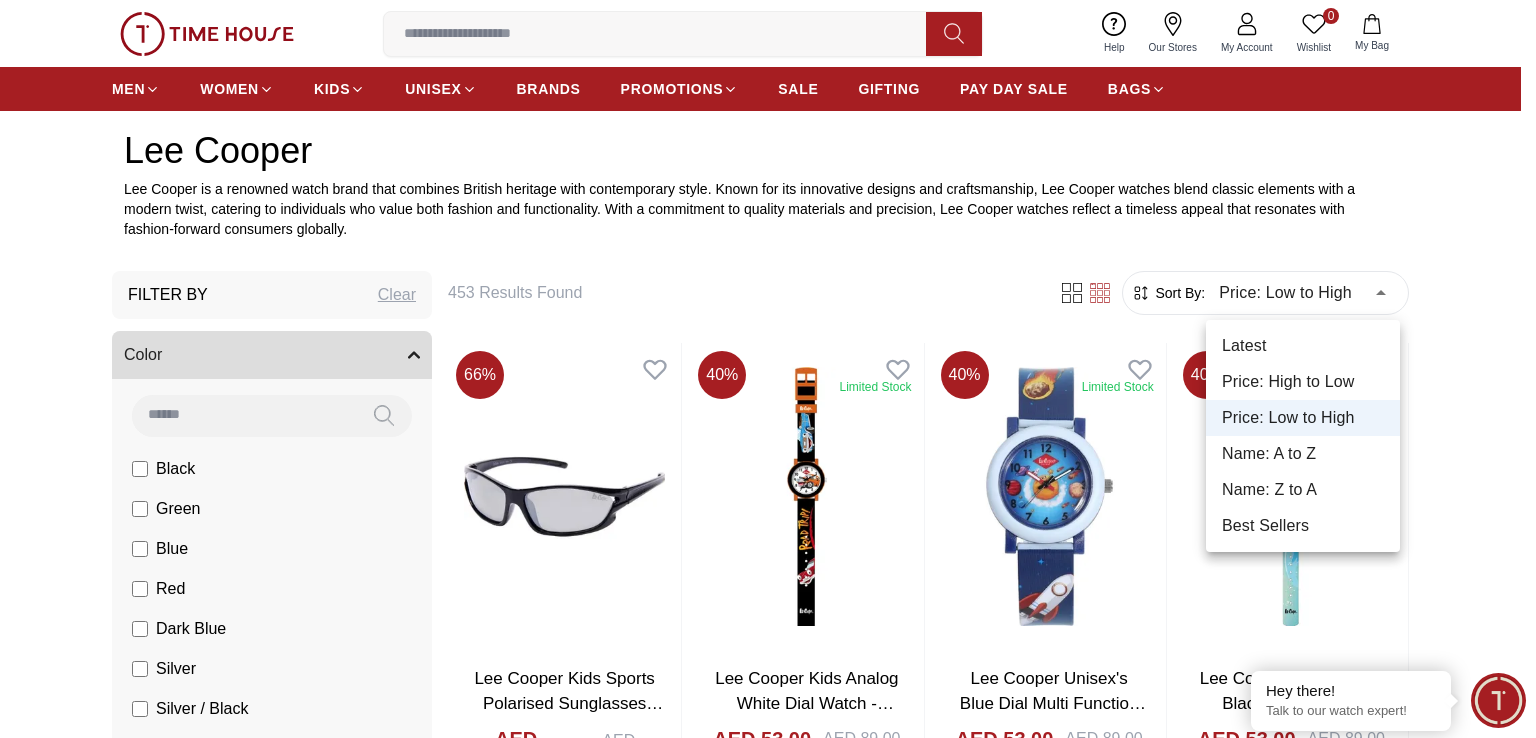 click on "Latest" at bounding box center [1303, 346] 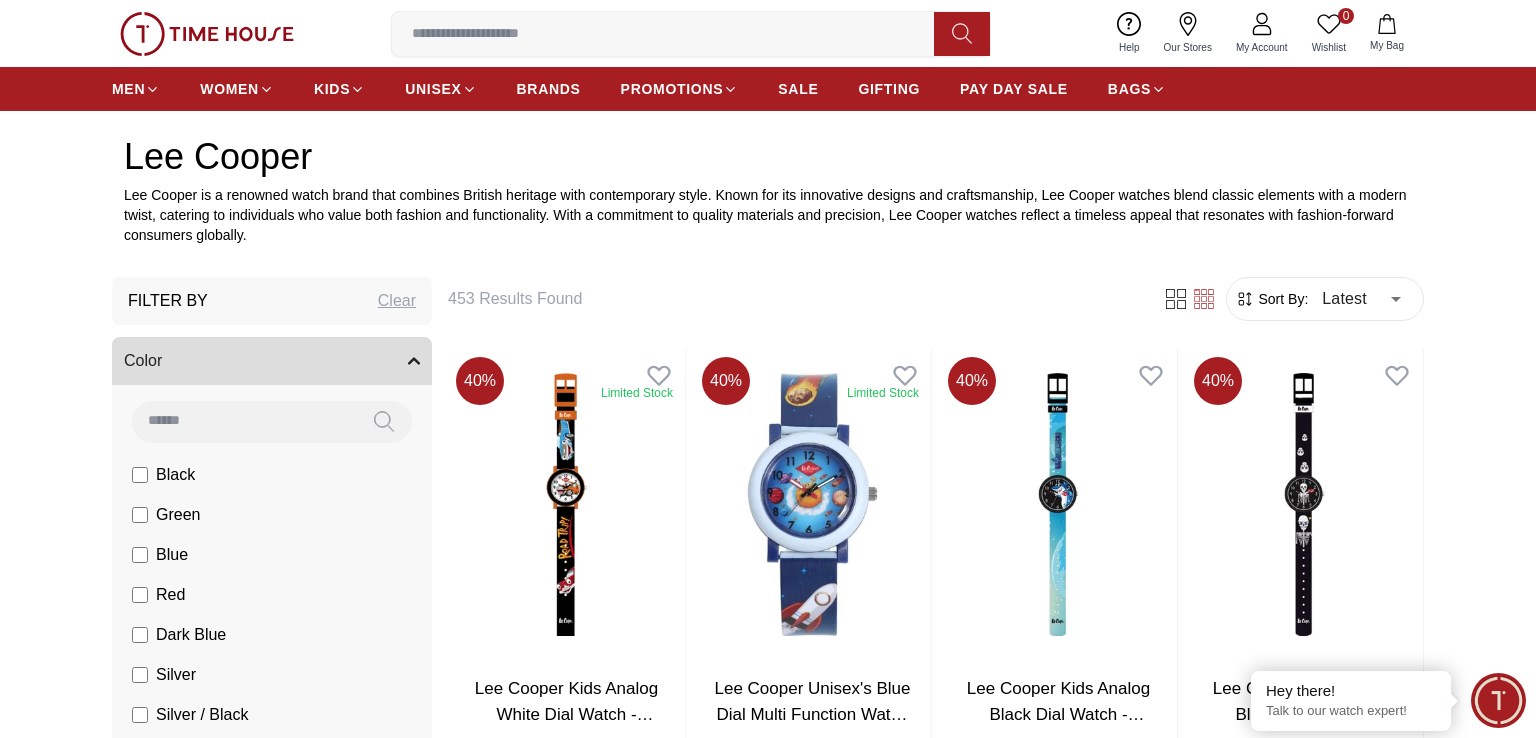 click on "100% Genuine products with International Warranty Shop From [COUNTRY] | العربية |     Currency    | 0 Wishlist My Bag Help Our Stores My Account 0 Wishlist My Bag MEN WOMEN KIDS UNISEX BRANDS PROMOTIONS SALE GIFTING PAY DAY SALE BAGS Home Lee-Cooper Lee Cooper Lee Cooper is a renowned watch brand that combines British heritage with contemporary style. Known for its innovative designs and craftsmanship, Lee Cooper watches blend classic elements with a modern twist, catering to individuals who value both fashion and functionality. With a commitment to quality materials and precision, Lee Cooper watches reflect a timeless appeal that resonates with fashion-forward consumers globally.    Filter By Clear Color Black Green Blue Red Dark Blue Silver Silver / Black Rose Gold Grey White Mop Silver / Silver Dark Blue / Silver Silver / Gold Silver / Rose Gold Black / Black Yellow Brown White Mop / Silver Blue / Rose Gold Pink Green /Silver Purple Silver Silver Silver / Blue Bridge Width 19 mm 21 mm 22 mm 10" at bounding box center (768, 1429) 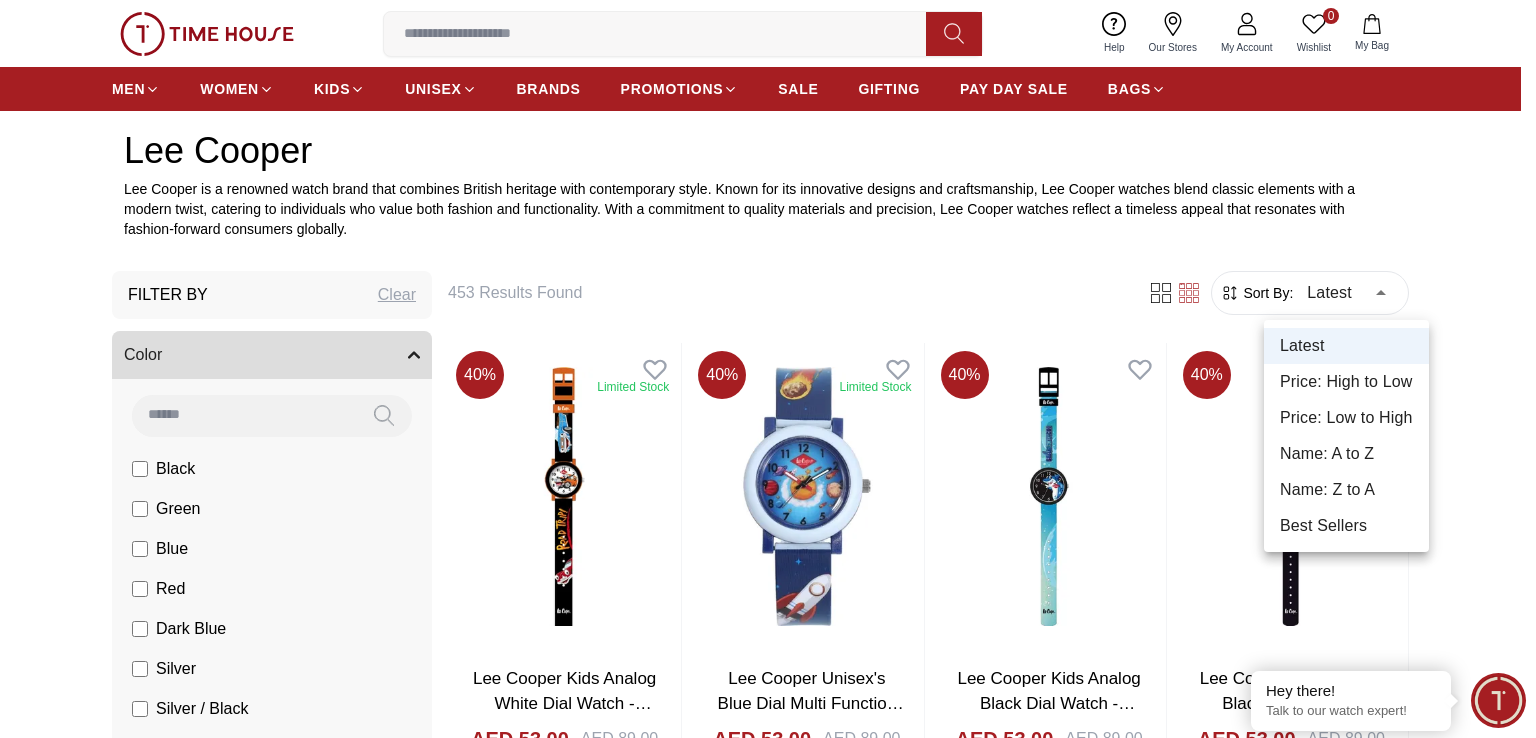 click on "Best Sellers" at bounding box center [1346, 526] 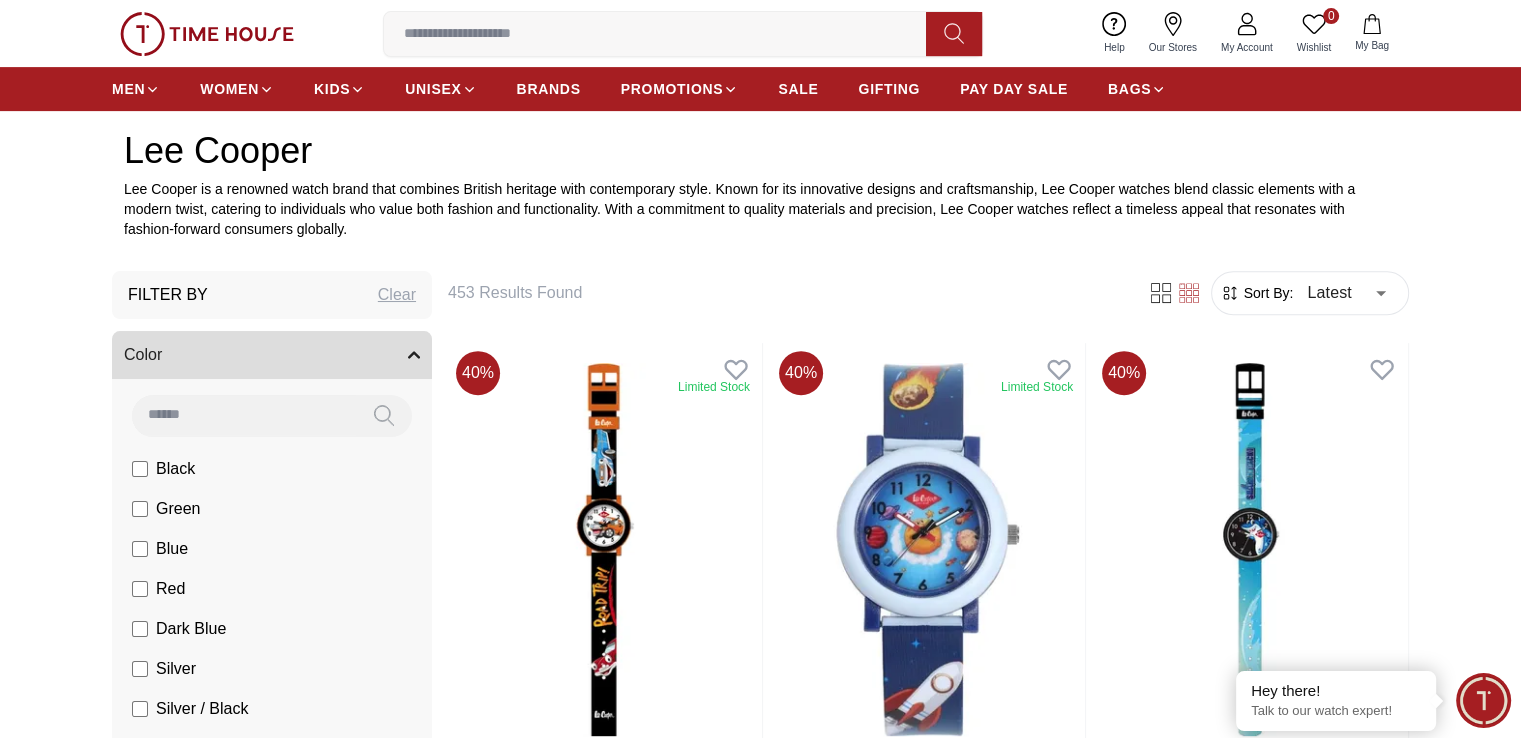 type on "*" 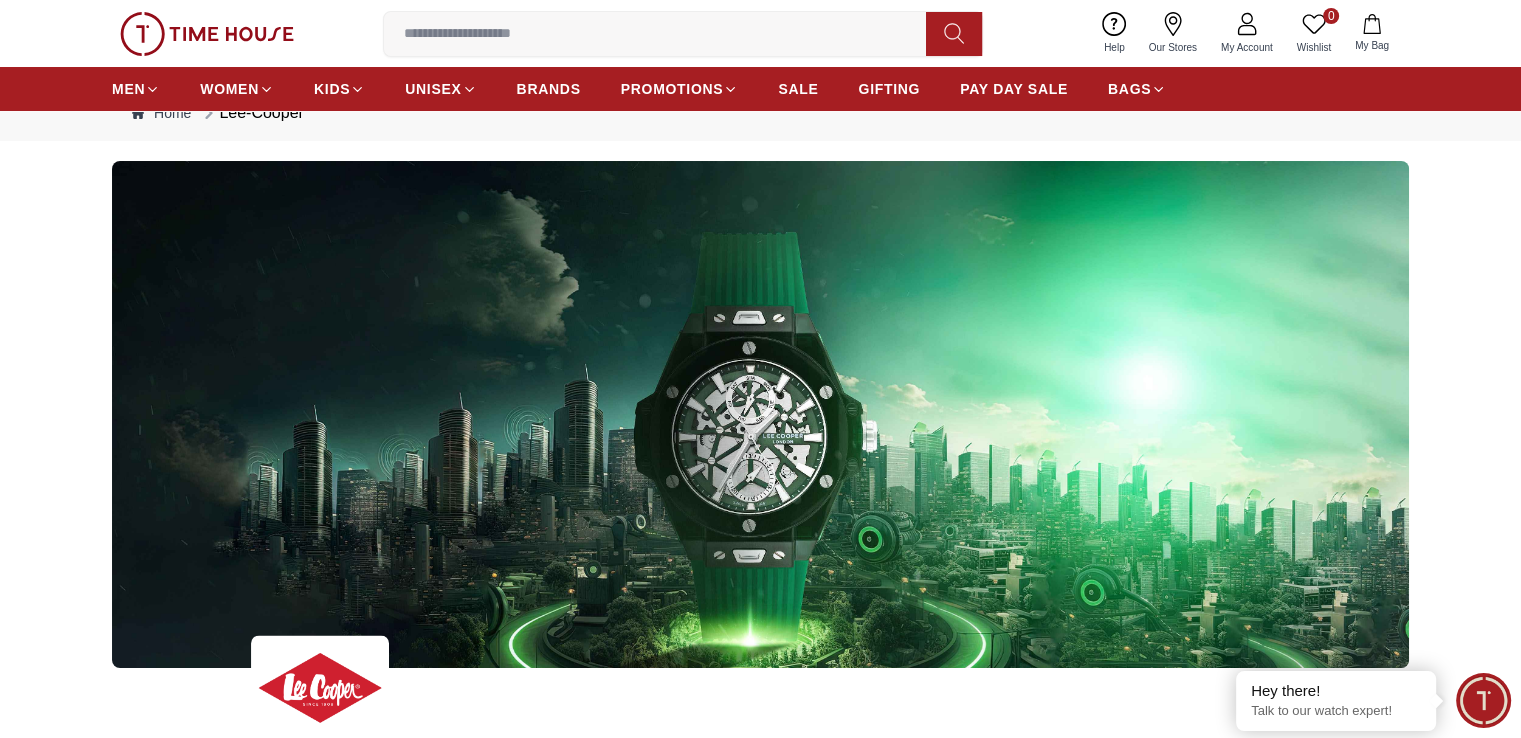 scroll, scrollTop: 0, scrollLeft: 0, axis: both 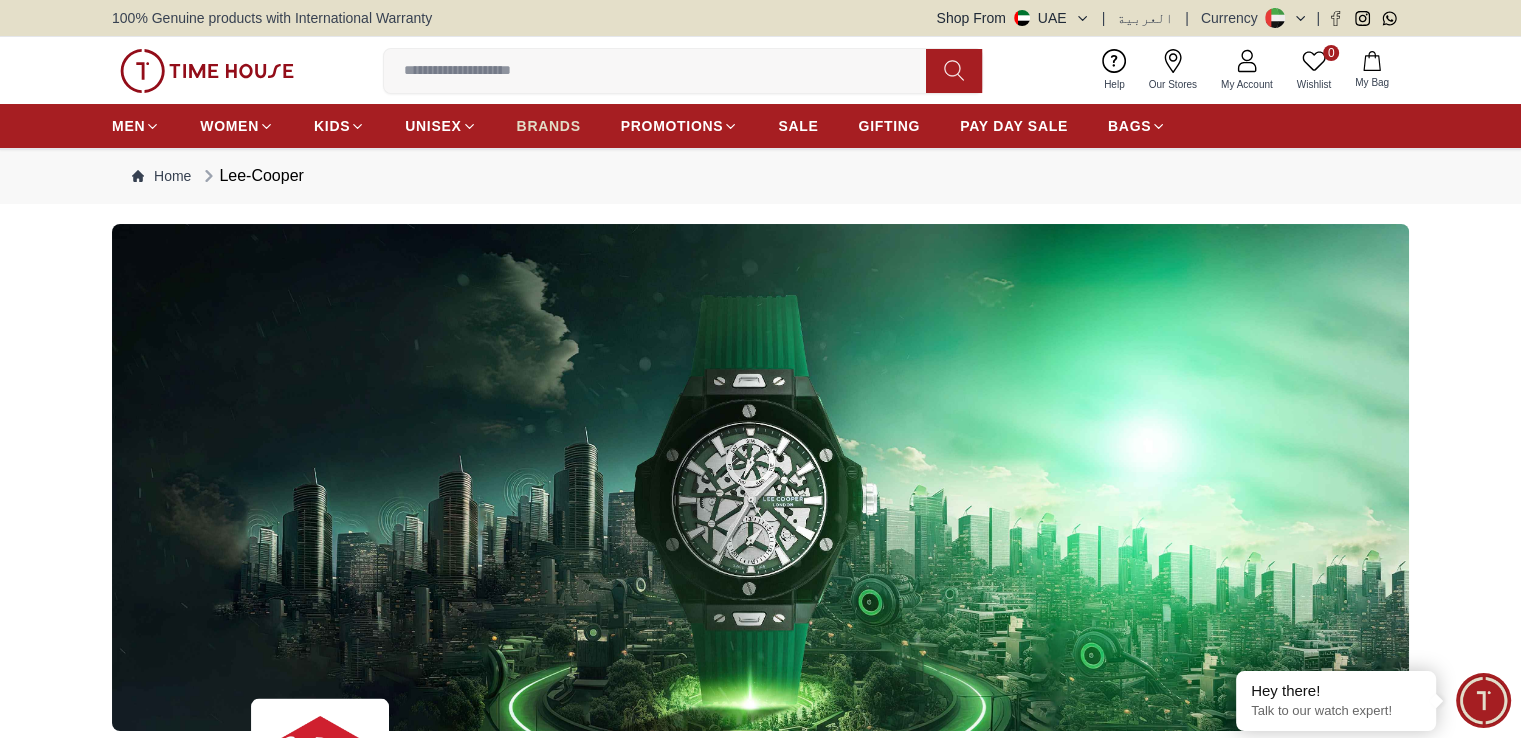 click on "BRANDS" at bounding box center (549, 126) 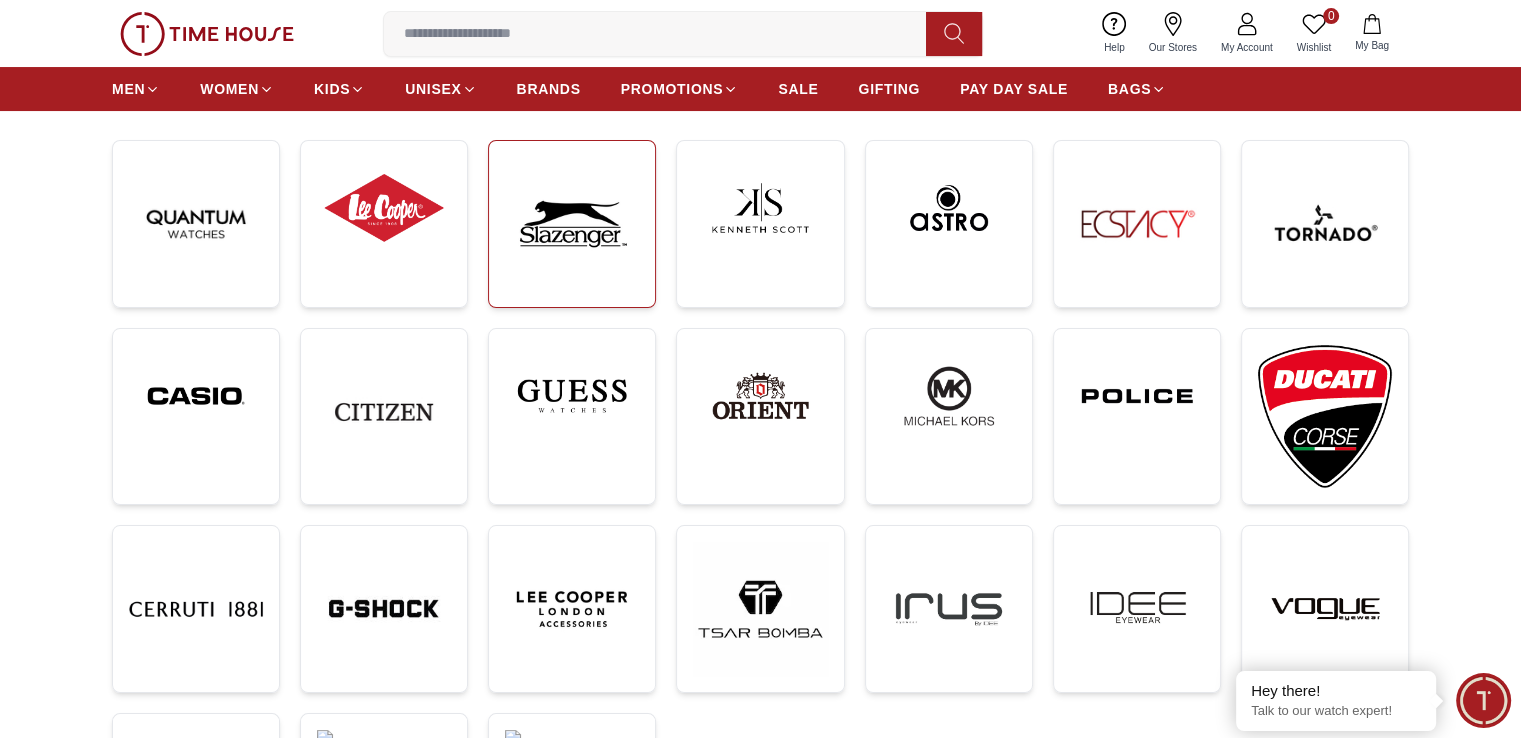 scroll, scrollTop: 312, scrollLeft: 0, axis: vertical 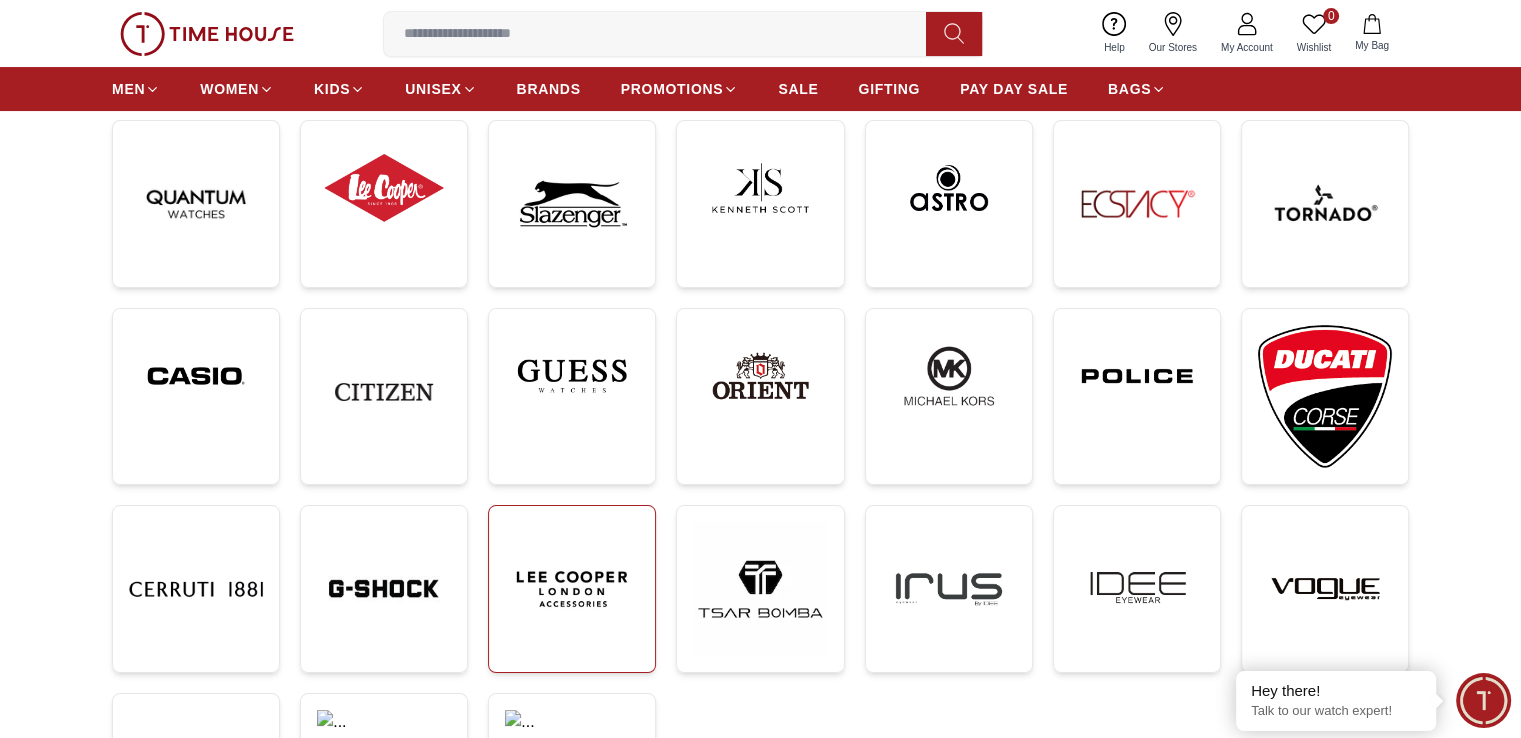 click at bounding box center [572, 589] 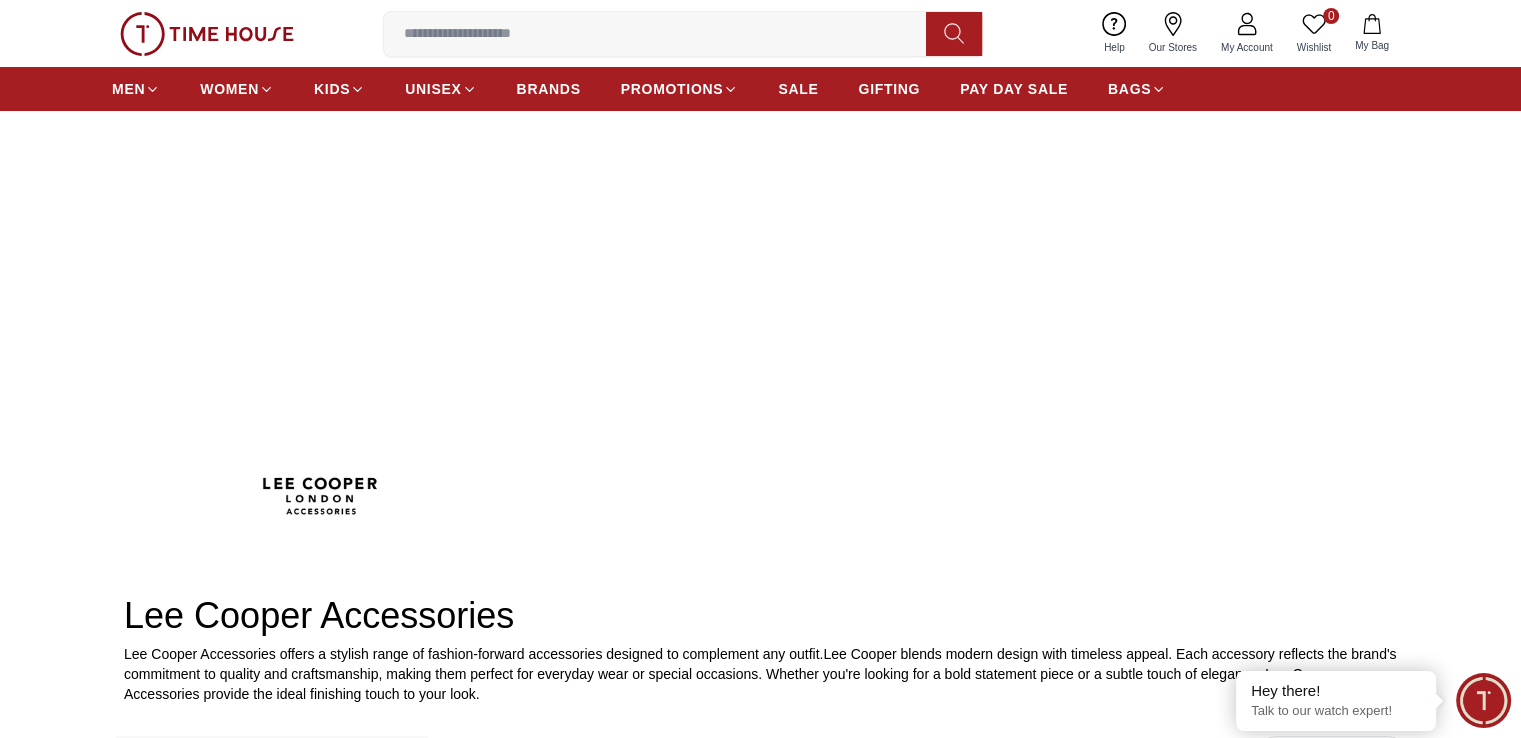 scroll, scrollTop: 0, scrollLeft: 0, axis: both 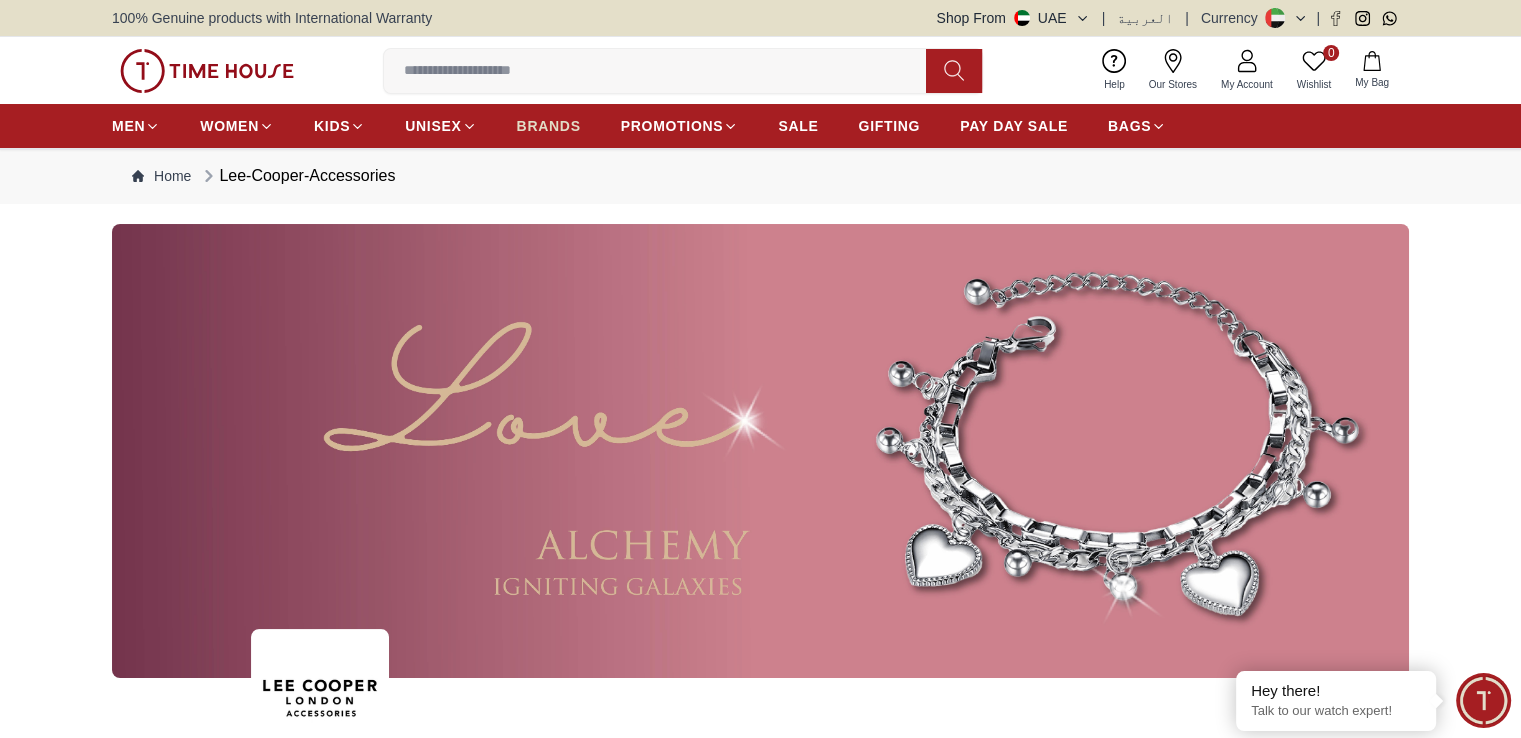click on "BRANDS" at bounding box center [549, 126] 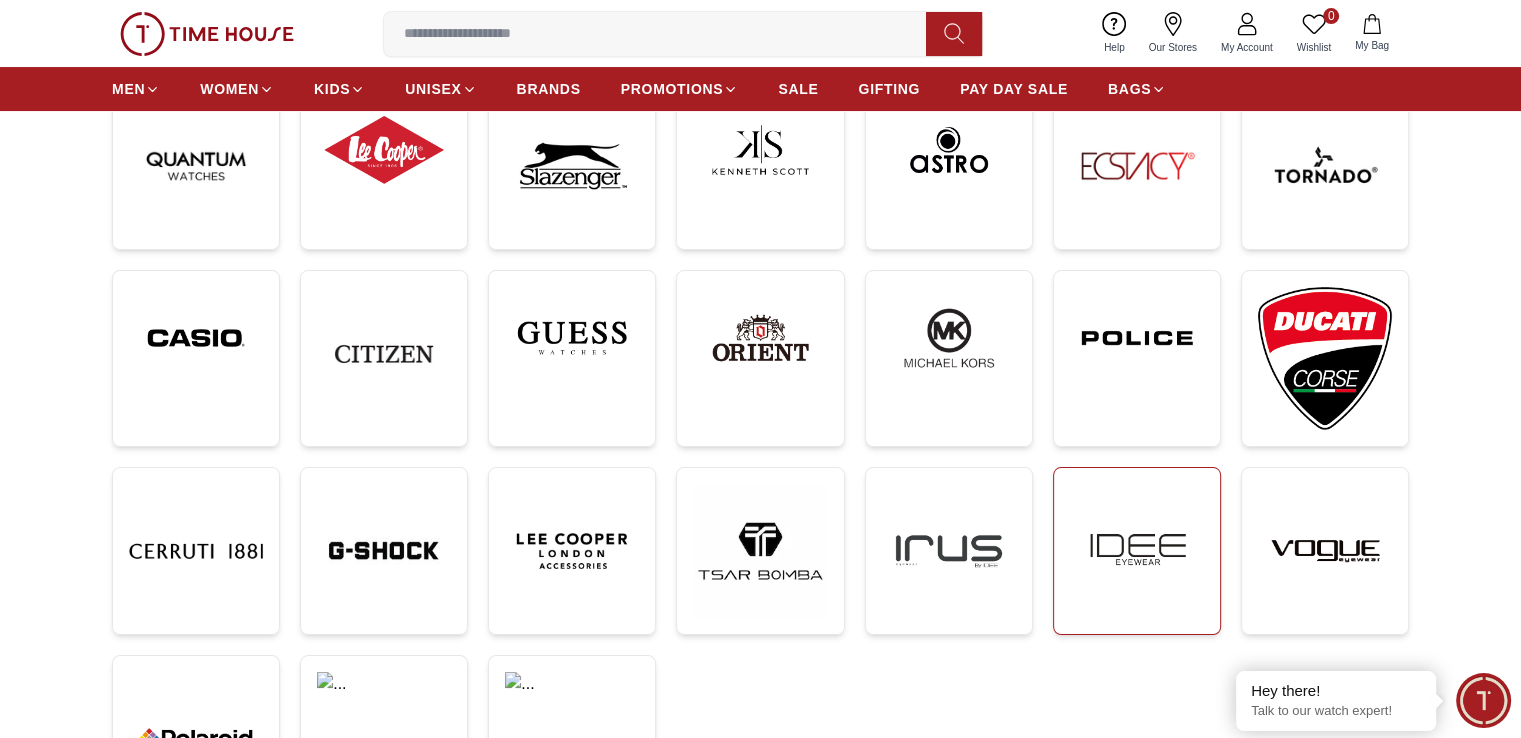 scroll, scrollTop: 348, scrollLeft: 0, axis: vertical 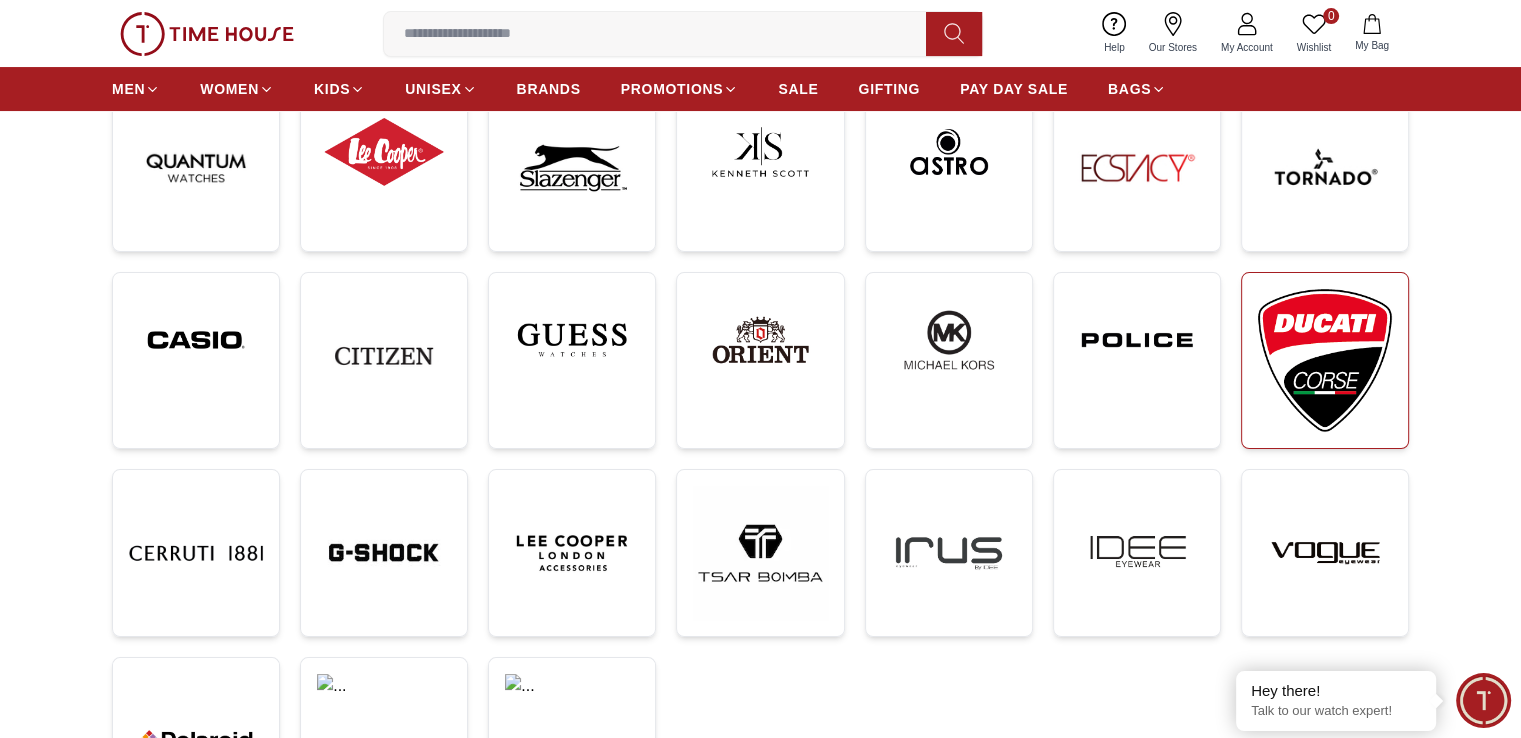 click at bounding box center (1325, 360) 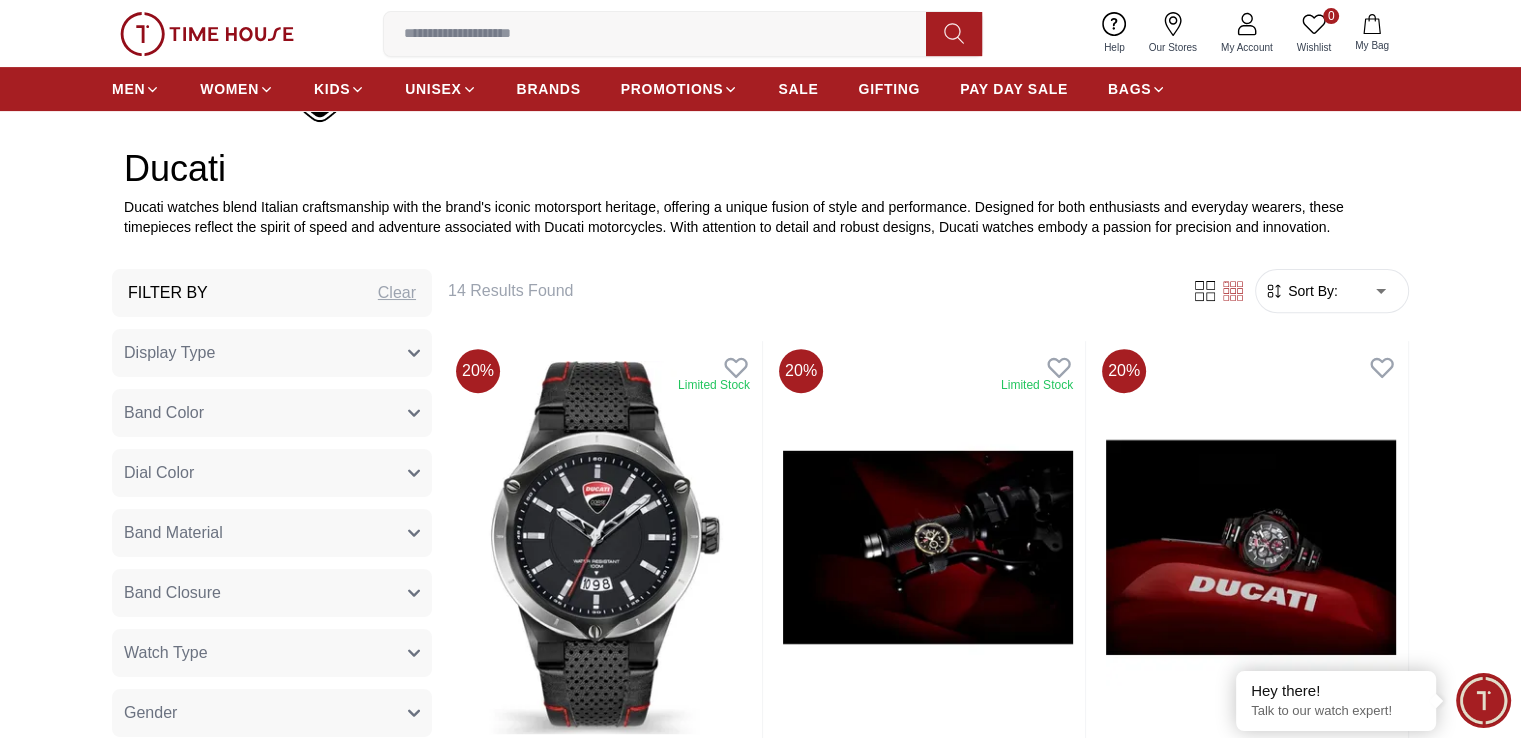 scroll, scrollTop: 591, scrollLeft: 0, axis: vertical 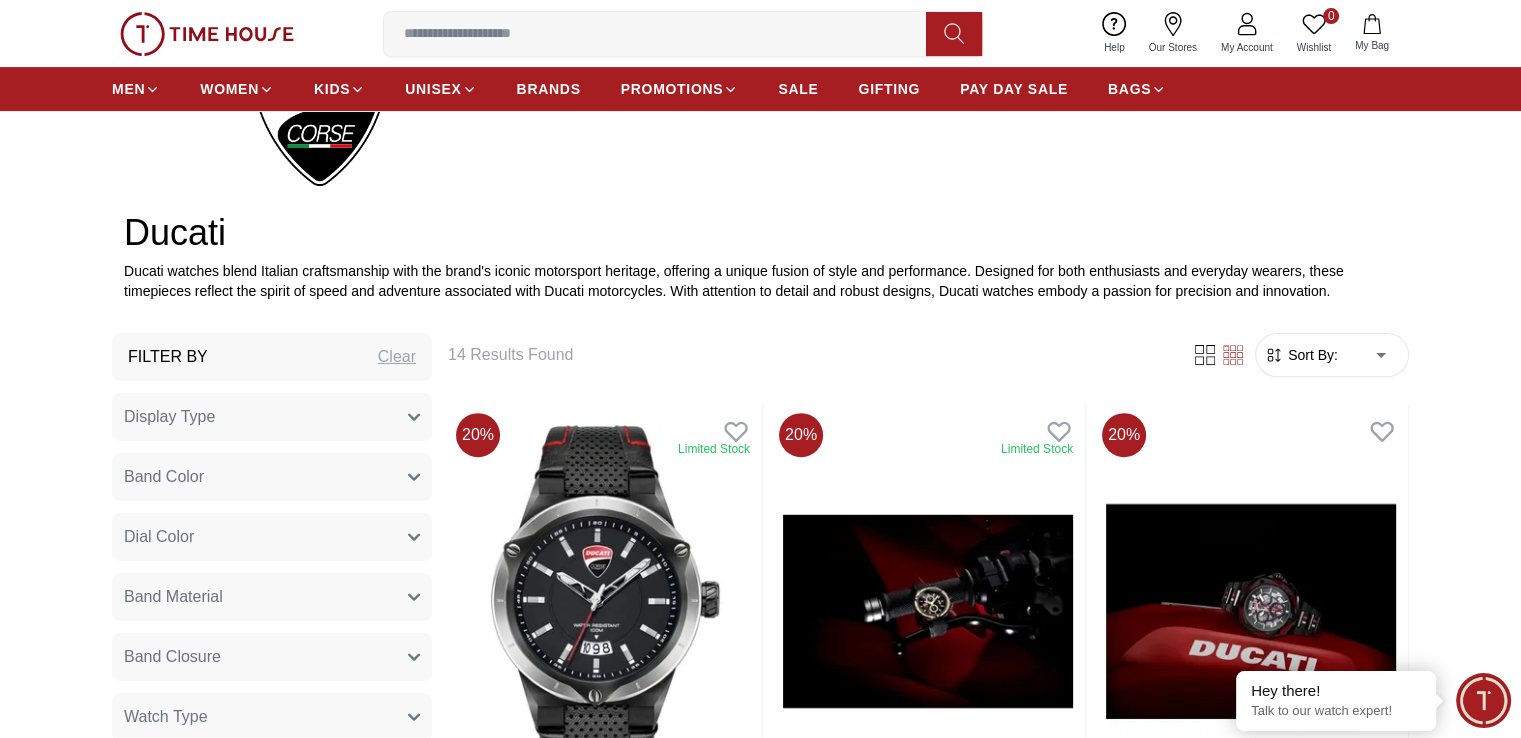 click on "Sort By: ​ ****** ​" at bounding box center (1332, 355) 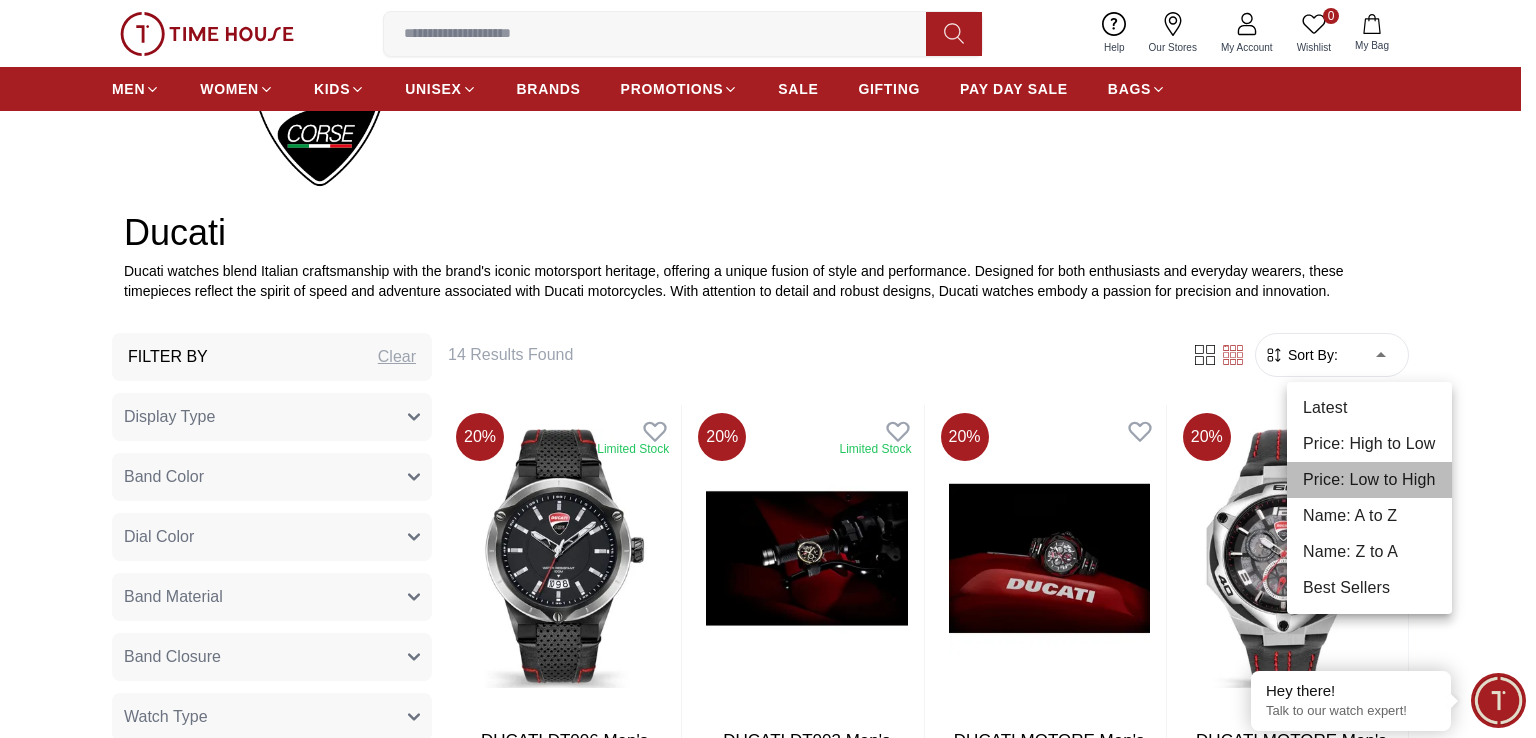 click on "Price: Low to High" at bounding box center [1369, 480] 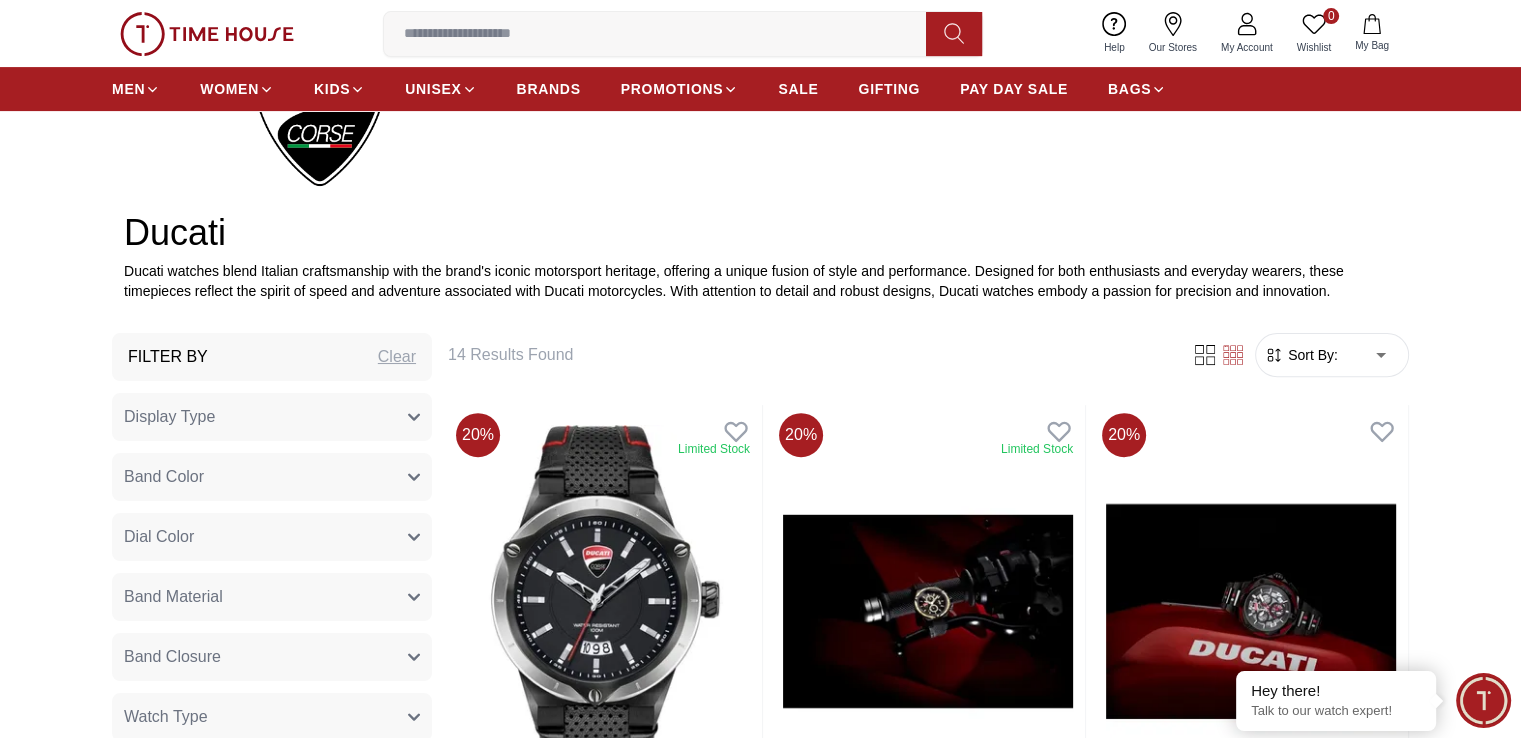 type on "*" 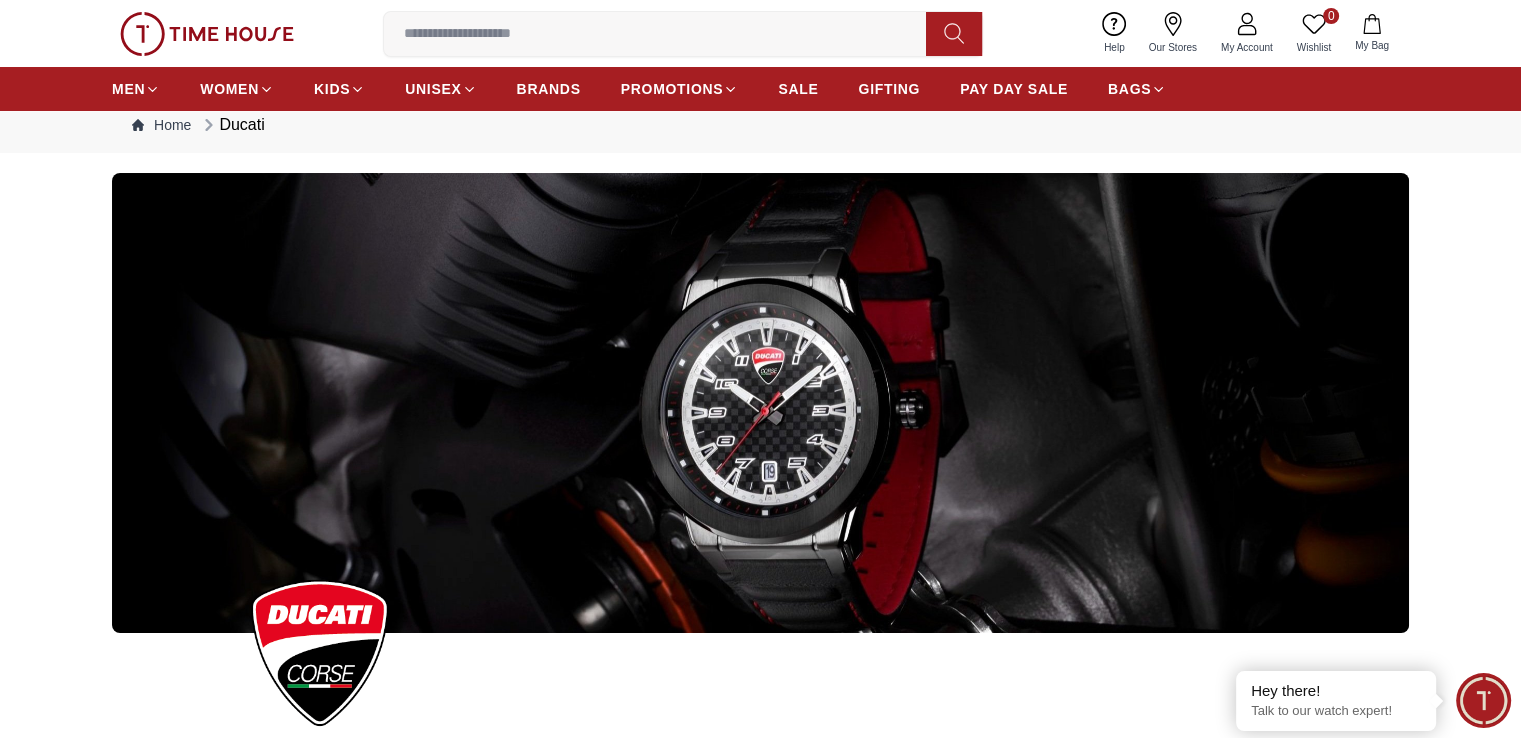 scroll, scrollTop: 45, scrollLeft: 0, axis: vertical 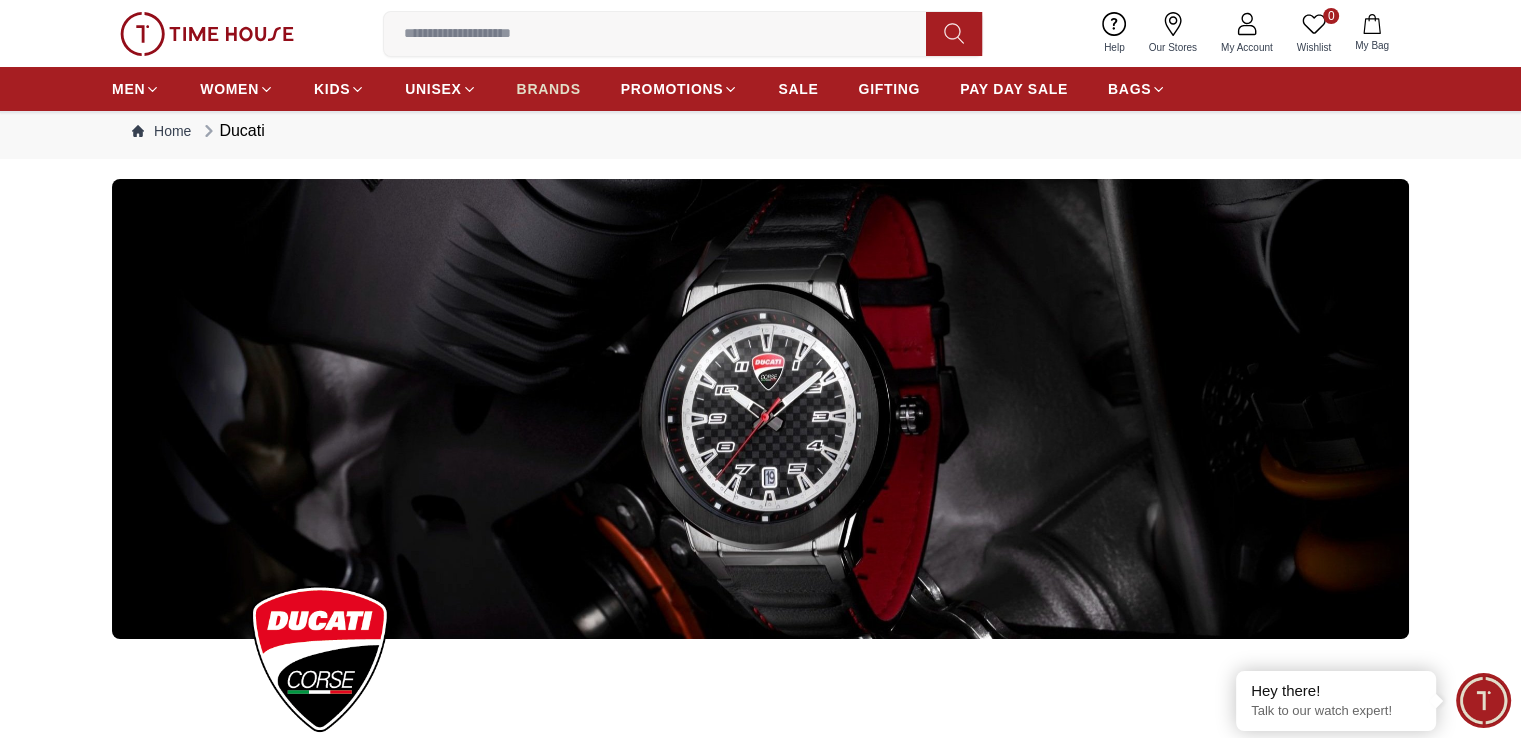 click on "BRANDS" at bounding box center (549, 89) 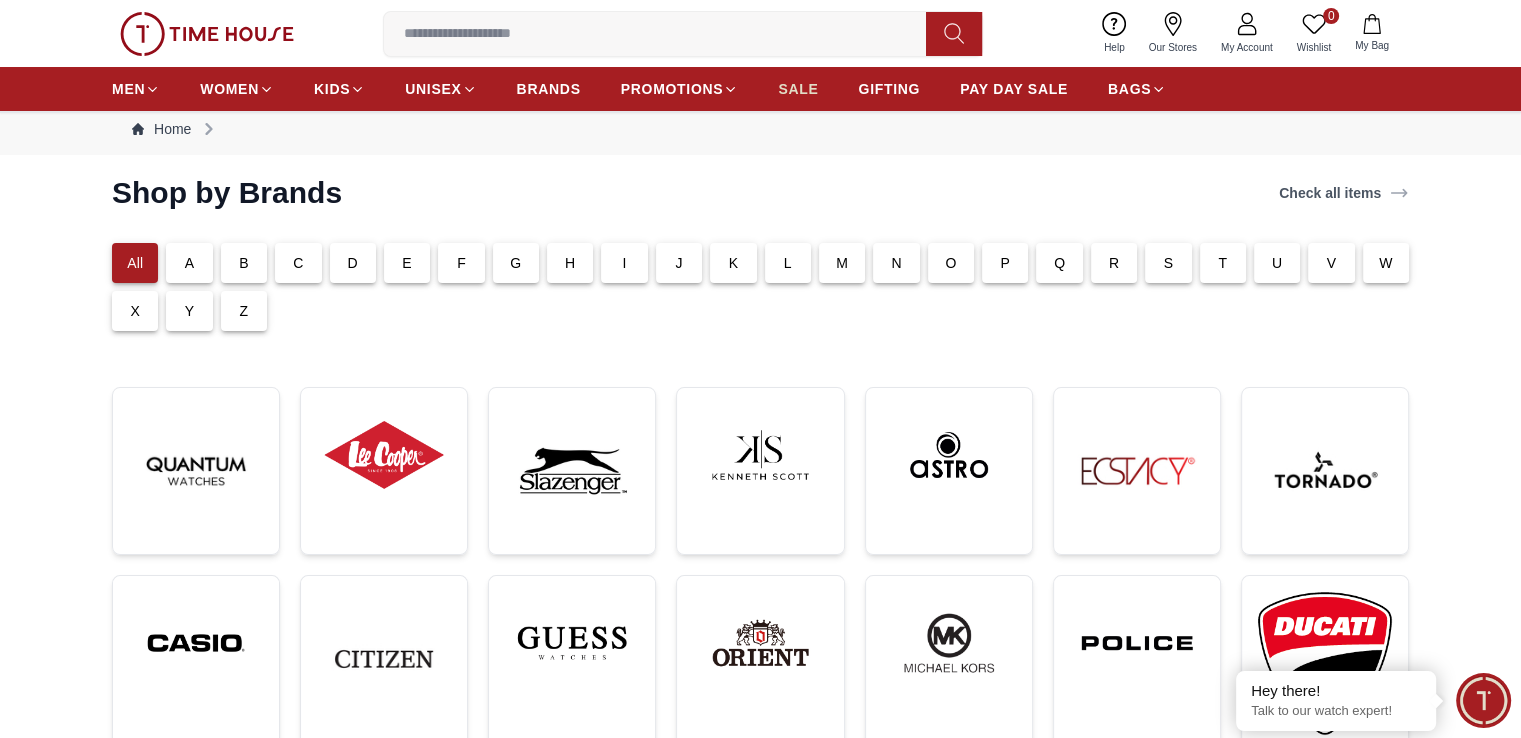 click on "SALE" at bounding box center [798, 89] 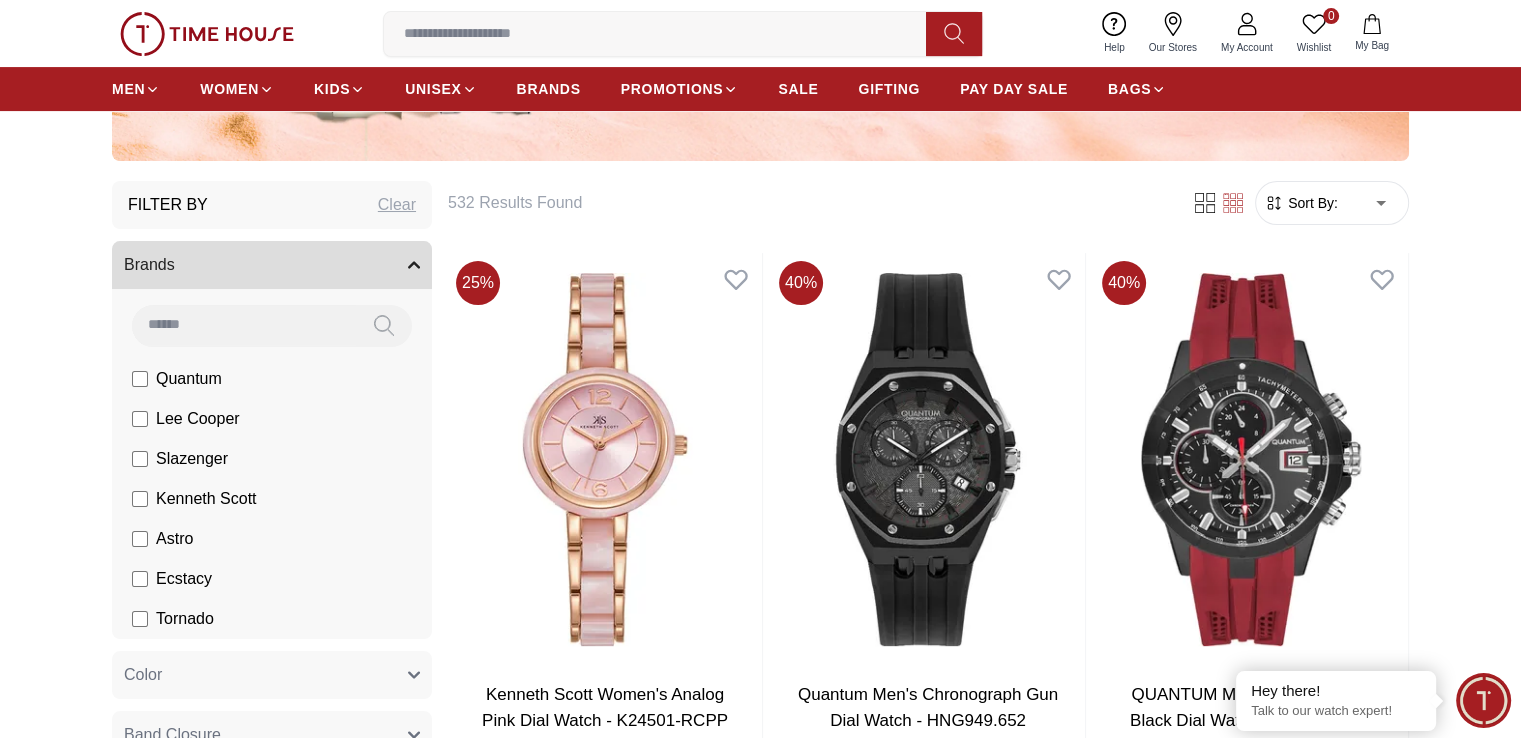 scroll, scrollTop: 500, scrollLeft: 0, axis: vertical 